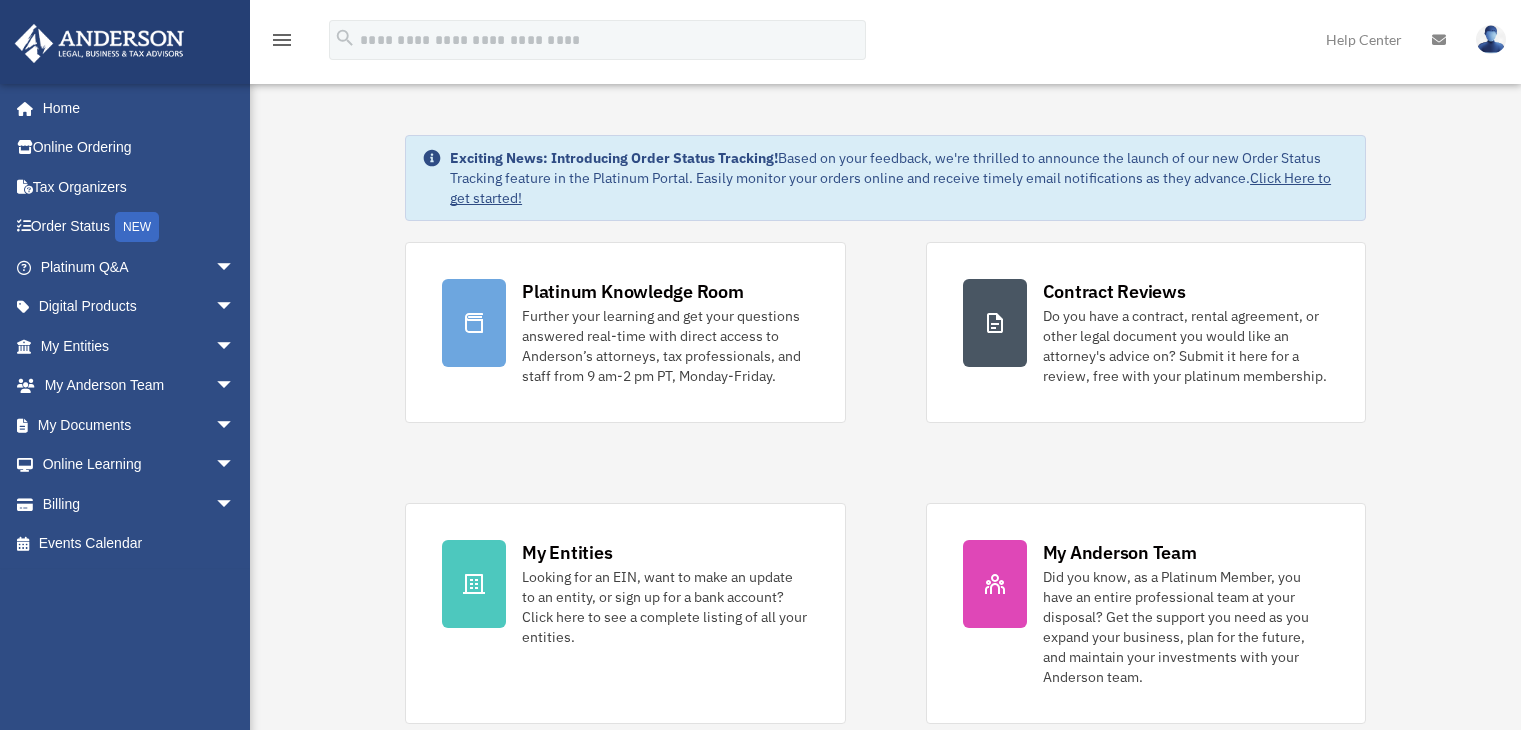 scroll, scrollTop: 0, scrollLeft: 0, axis: both 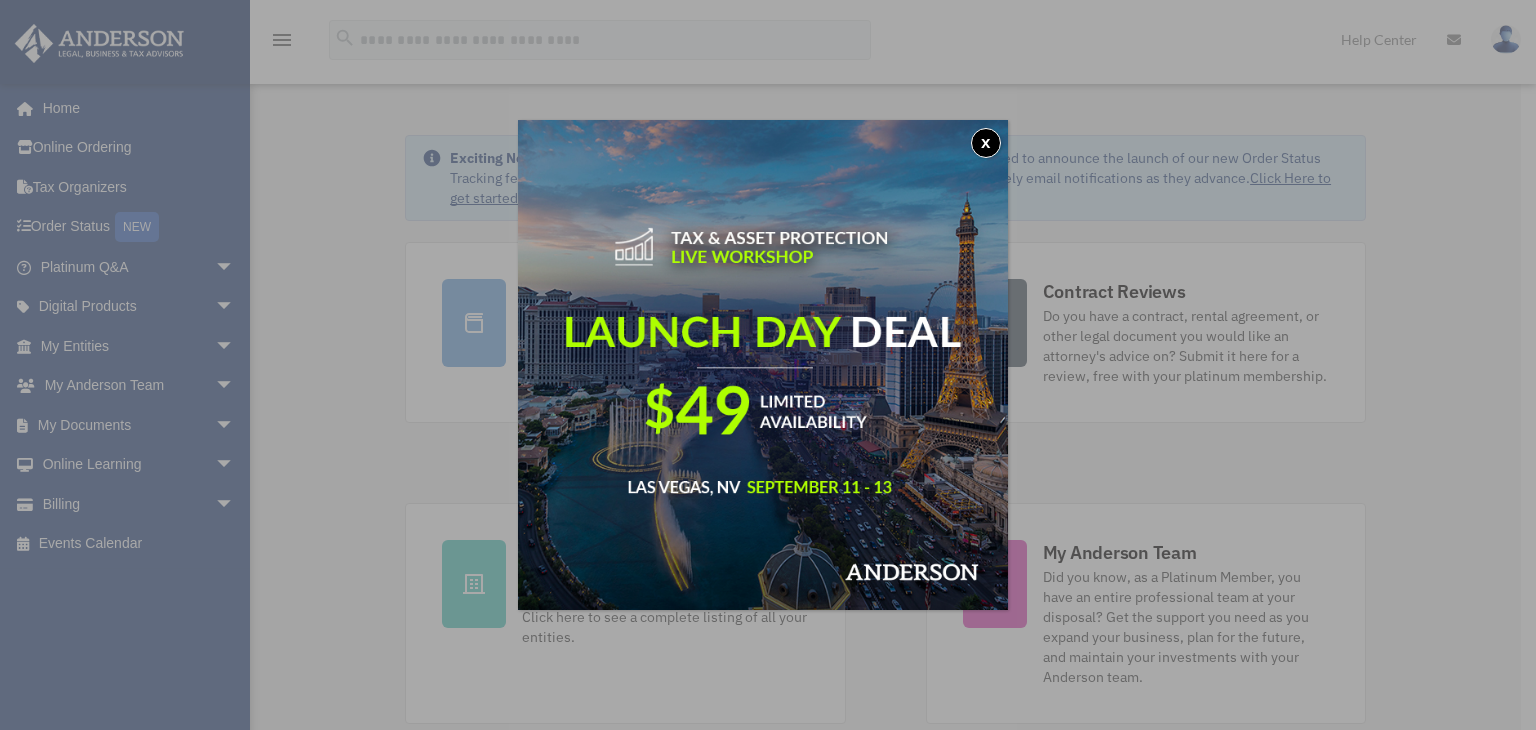 click on "x" at bounding box center [986, 143] 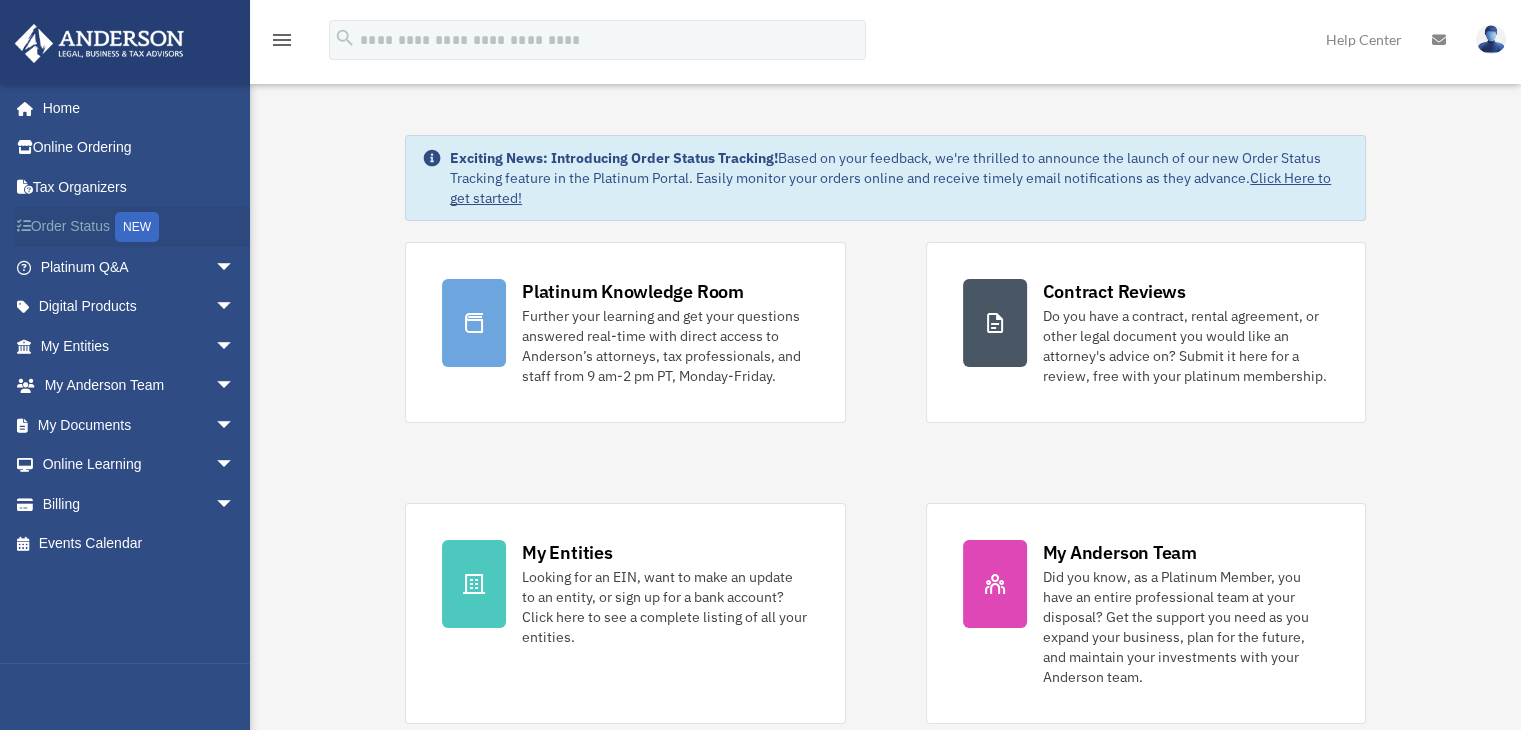 click on "Order Status  NEW" at bounding box center [139, 227] 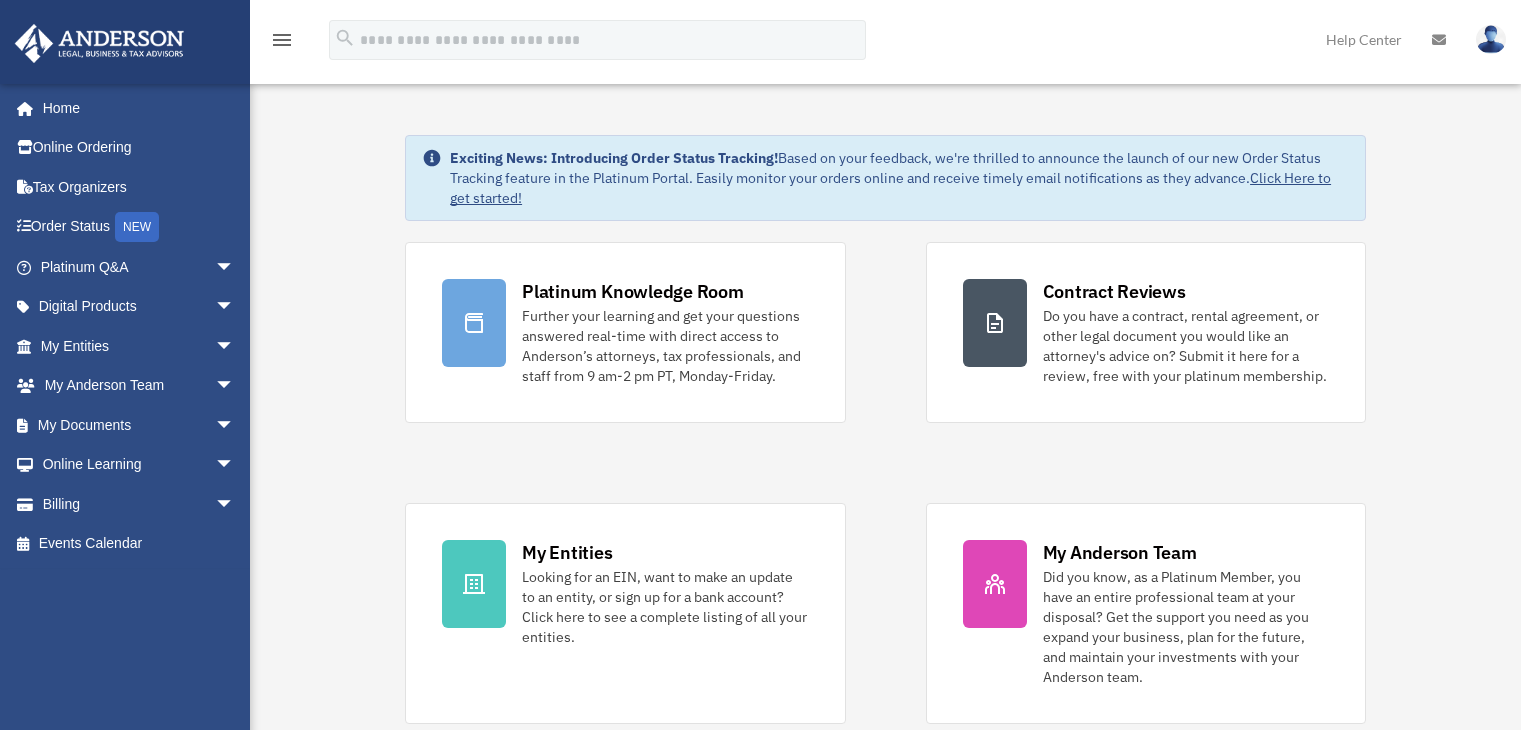 scroll, scrollTop: 0, scrollLeft: 0, axis: both 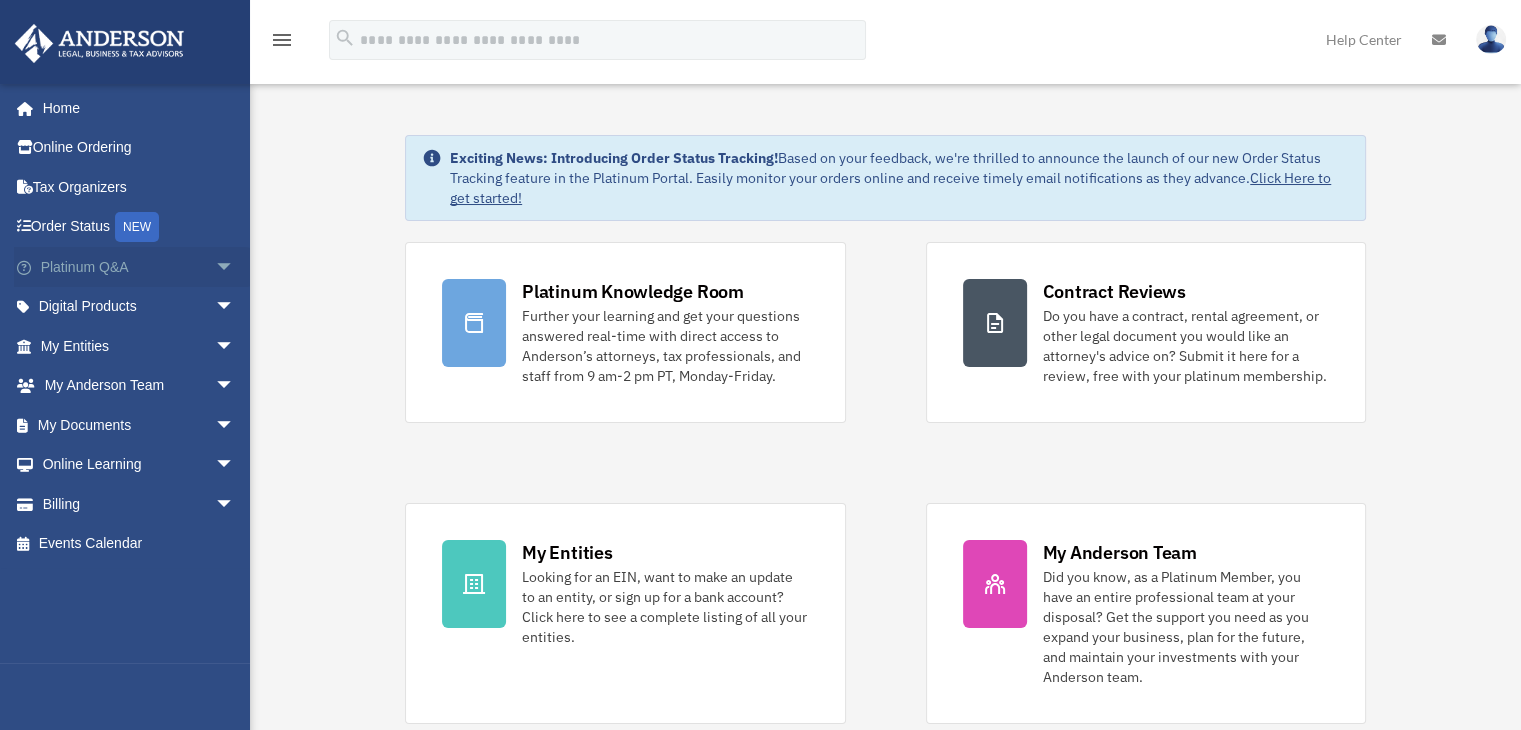 click on "arrow_drop_down" at bounding box center [235, 267] 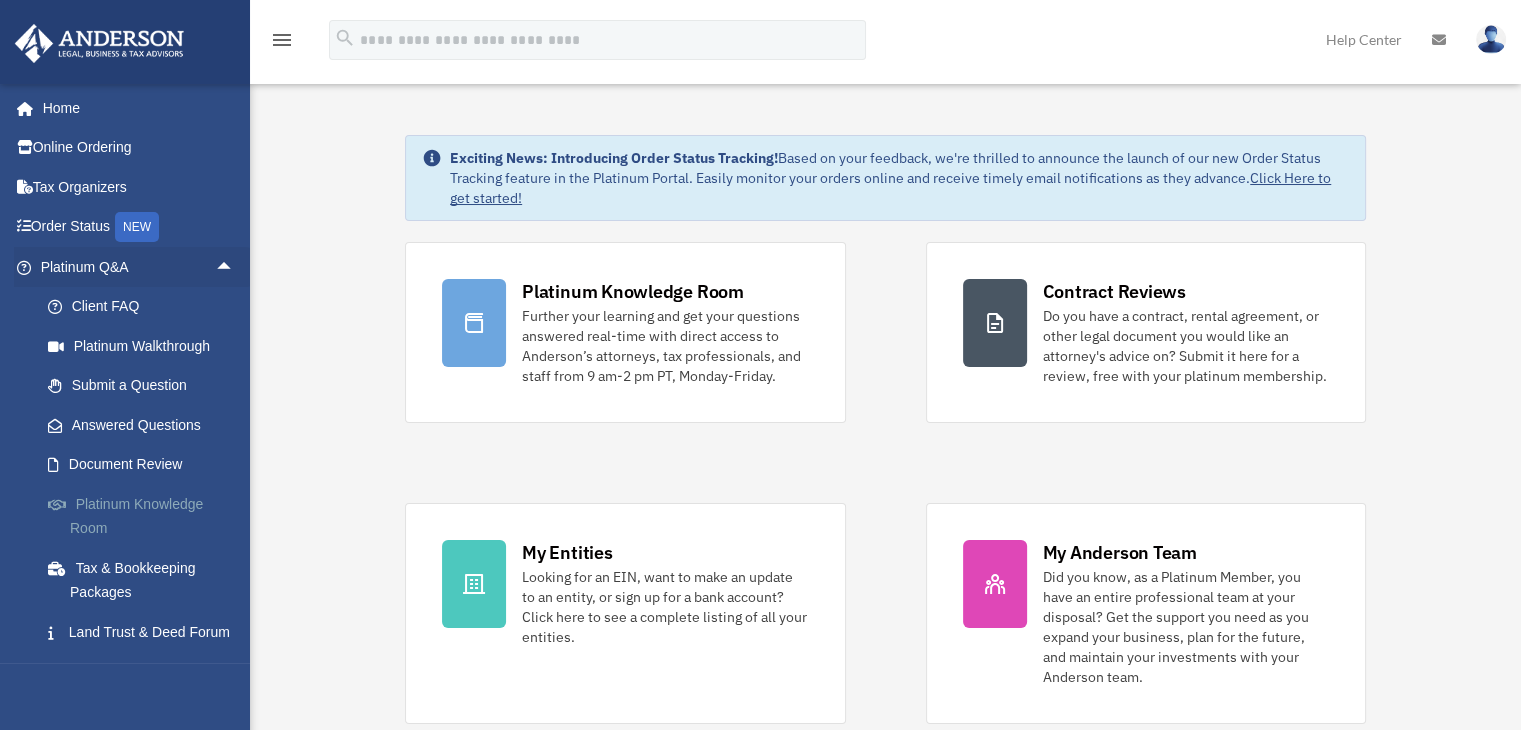 click on "Platinum Knowledge Room" at bounding box center [146, 516] 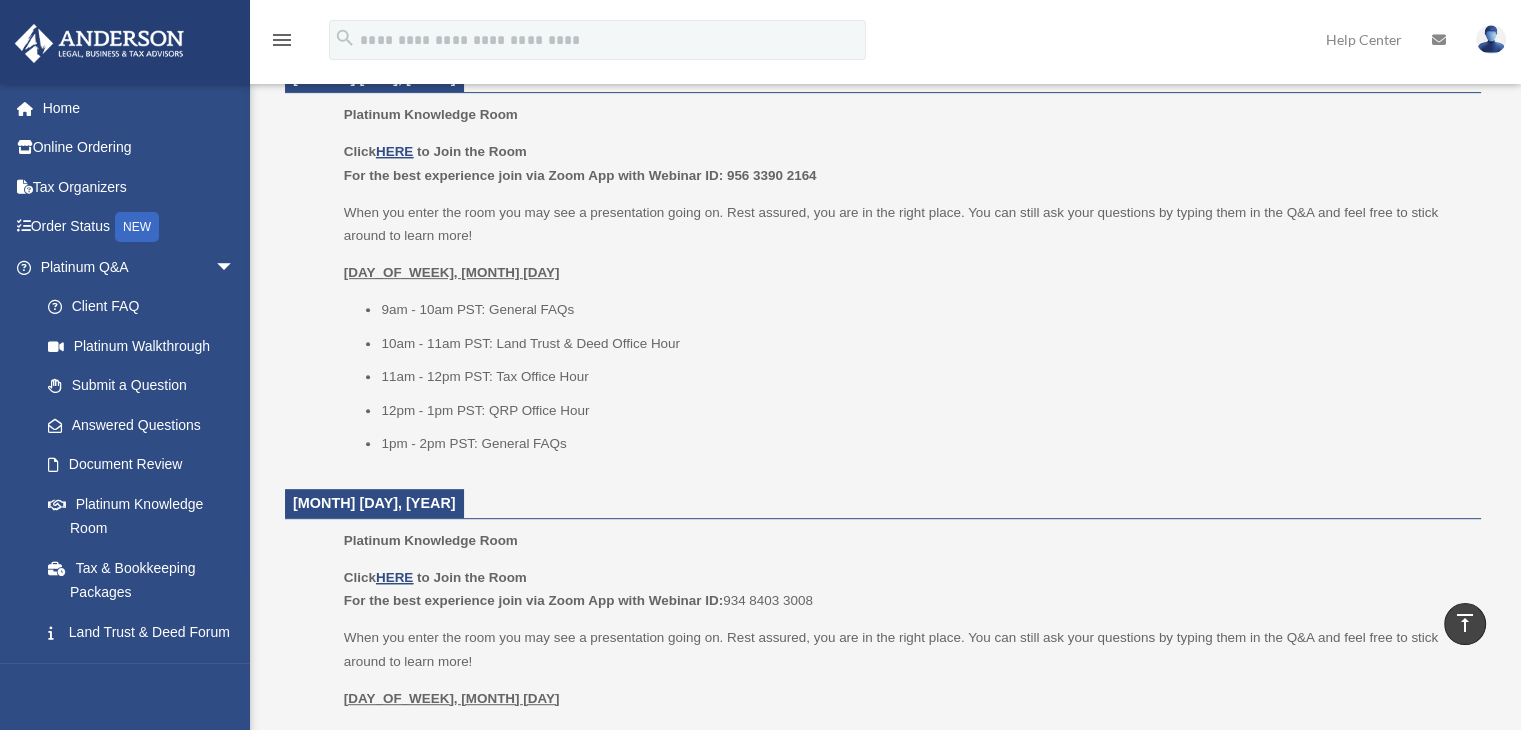 scroll, scrollTop: 800, scrollLeft: 0, axis: vertical 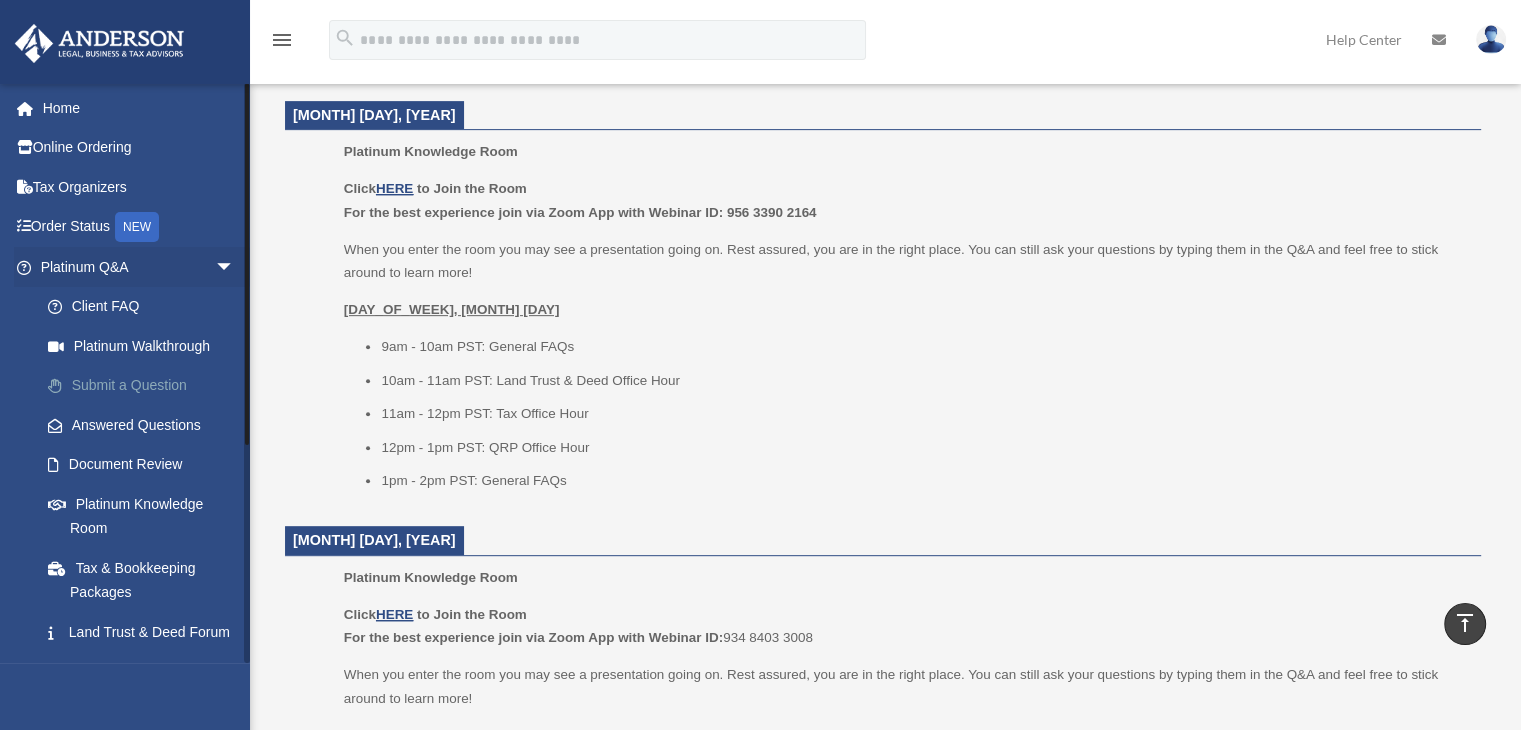 click on "Submit a Question" at bounding box center [146, 386] 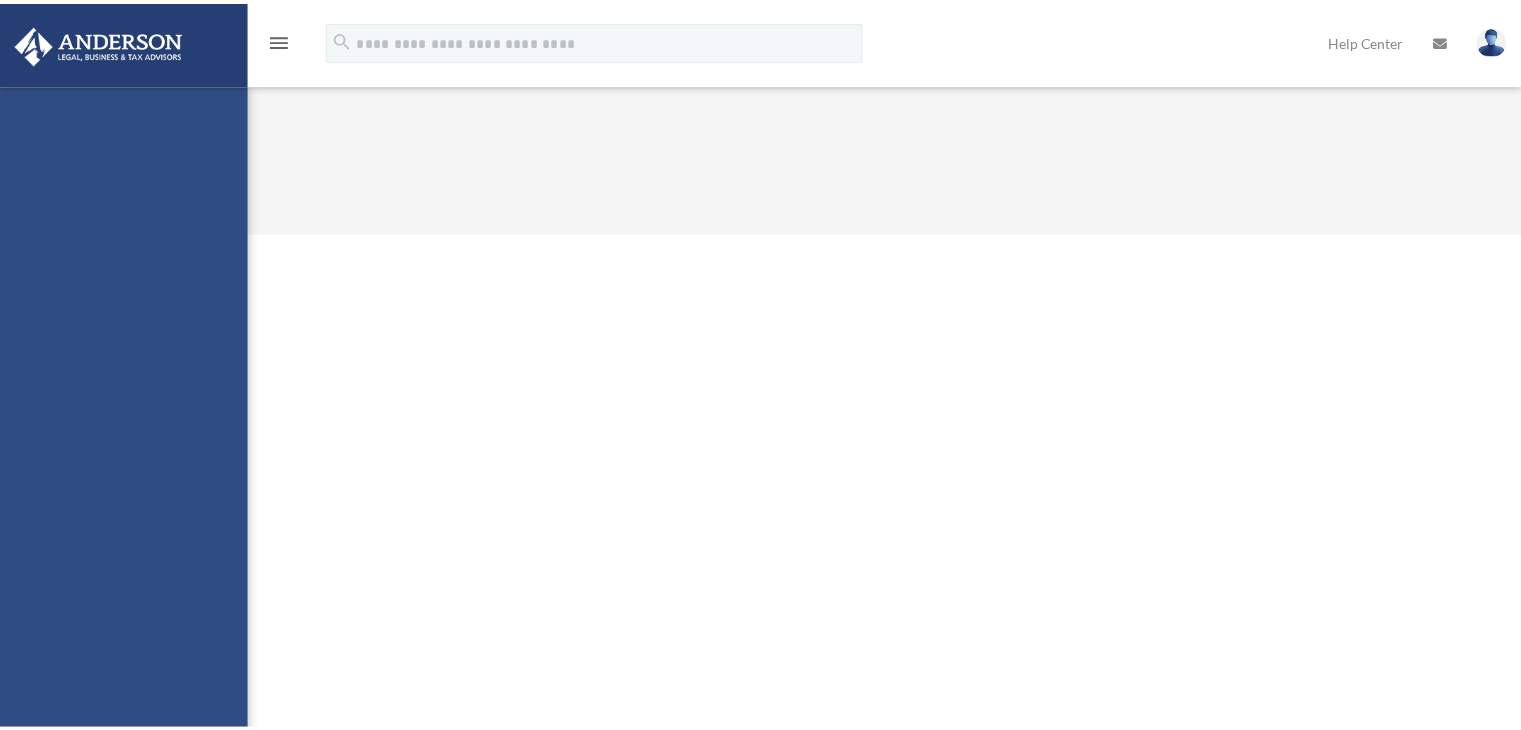 scroll, scrollTop: 0, scrollLeft: 0, axis: both 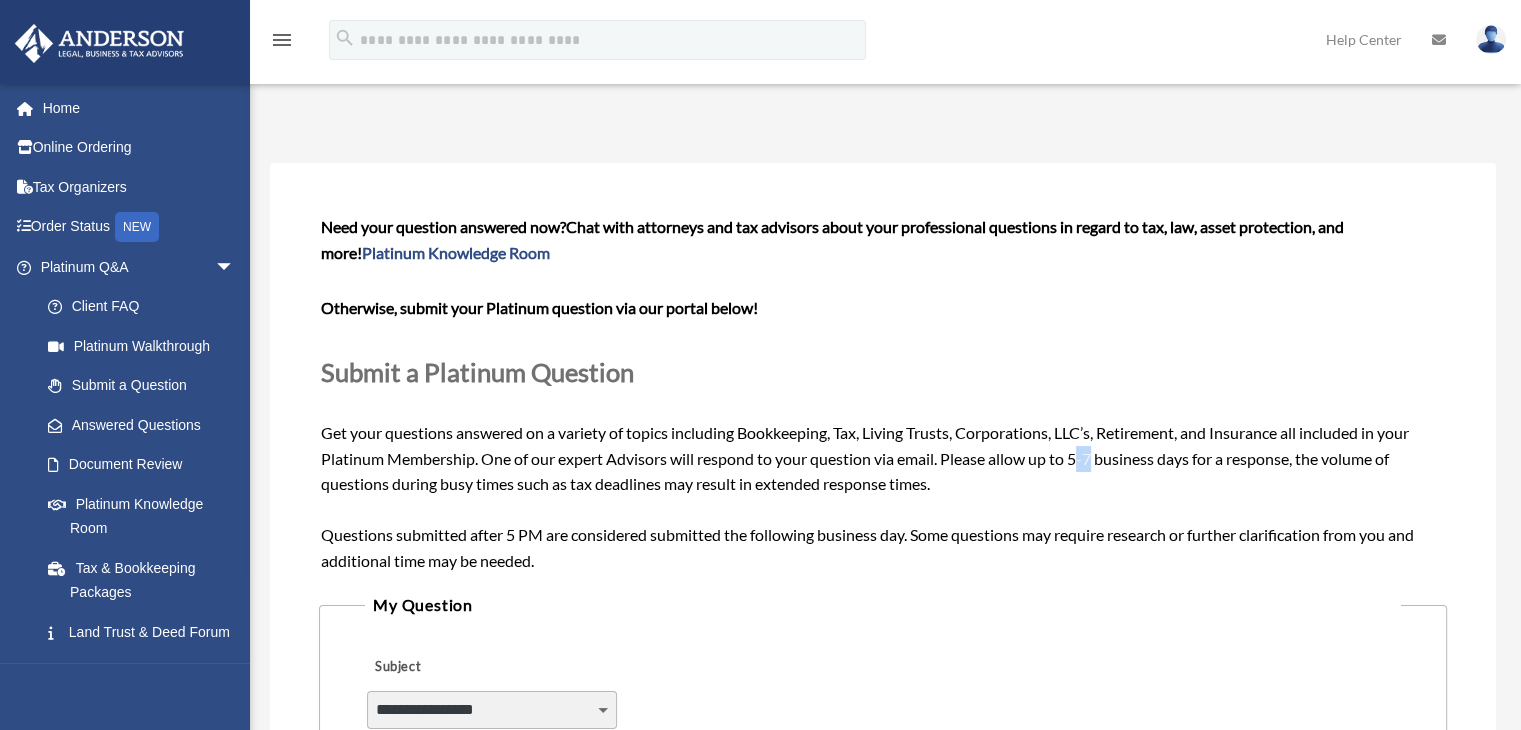 drag, startPoint x: 1098, startPoint y: 453, endPoint x: 1074, endPoint y: 456, distance: 24.186773 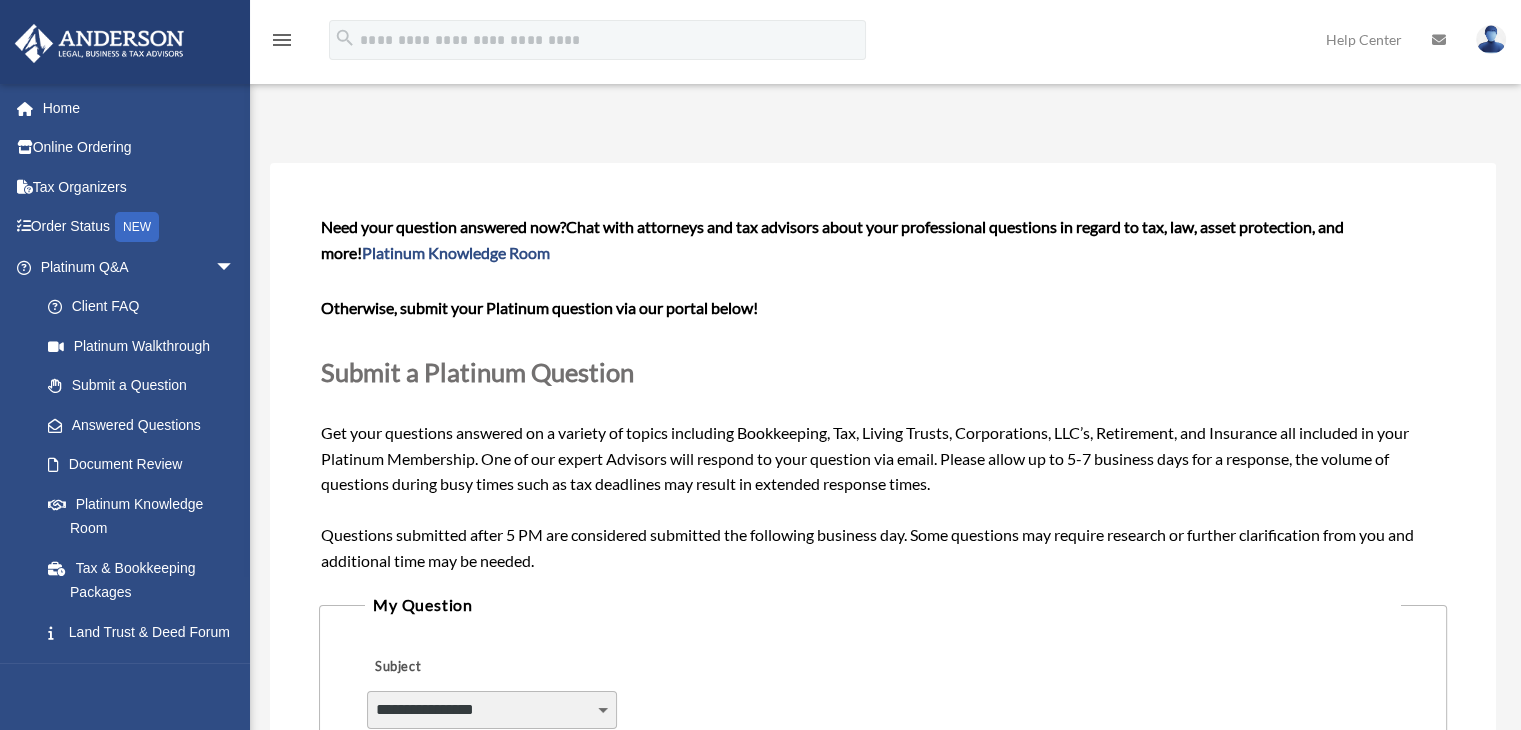 click on "Need your question answered now?  Chat with attorneys and tax advisors about your professional questions in regard to tax, law, asset protection, and more!  Platinum Knowledge Room Otherwise, submit your Platinum question via our portal below! Submit a Platinum Question Get your questions answered on a variety of topics including Bookkeeping, Tax, Living Trusts, Corporations, LLC’s, Retirement, and Insurance all included in your Platinum Membership. One of our expert Advisors will respond to your question via email. Please allow up to 5-7 business days for a response, the volume of questions during busy times such as tax deadlines may result in extended response times. Questions submitted after 5 PM are considered submitted the following business day. Some questions may require research or further clarification from you and additional time may be needed." at bounding box center [883, 393] 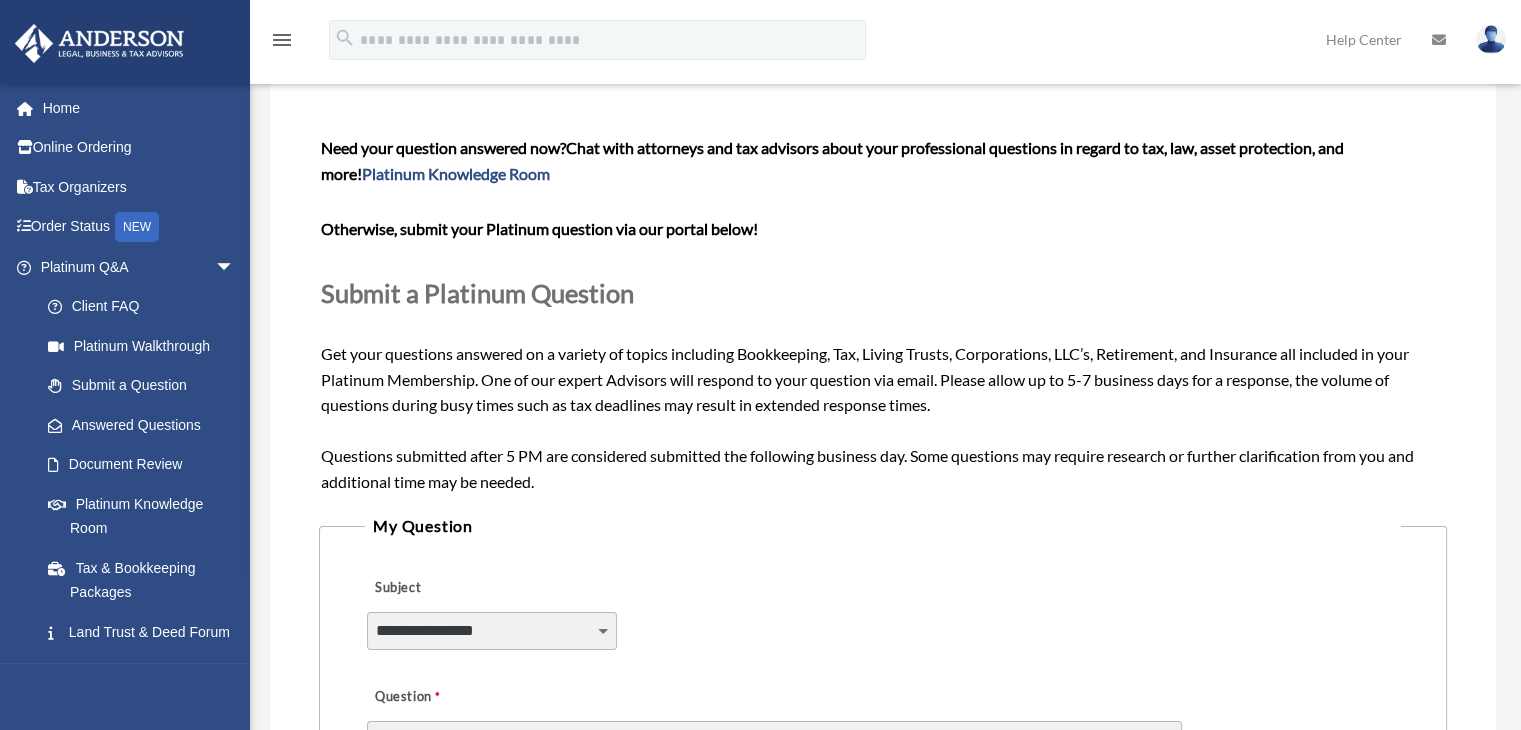 scroll, scrollTop: 200, scrollLeft: 0, axis: vertical 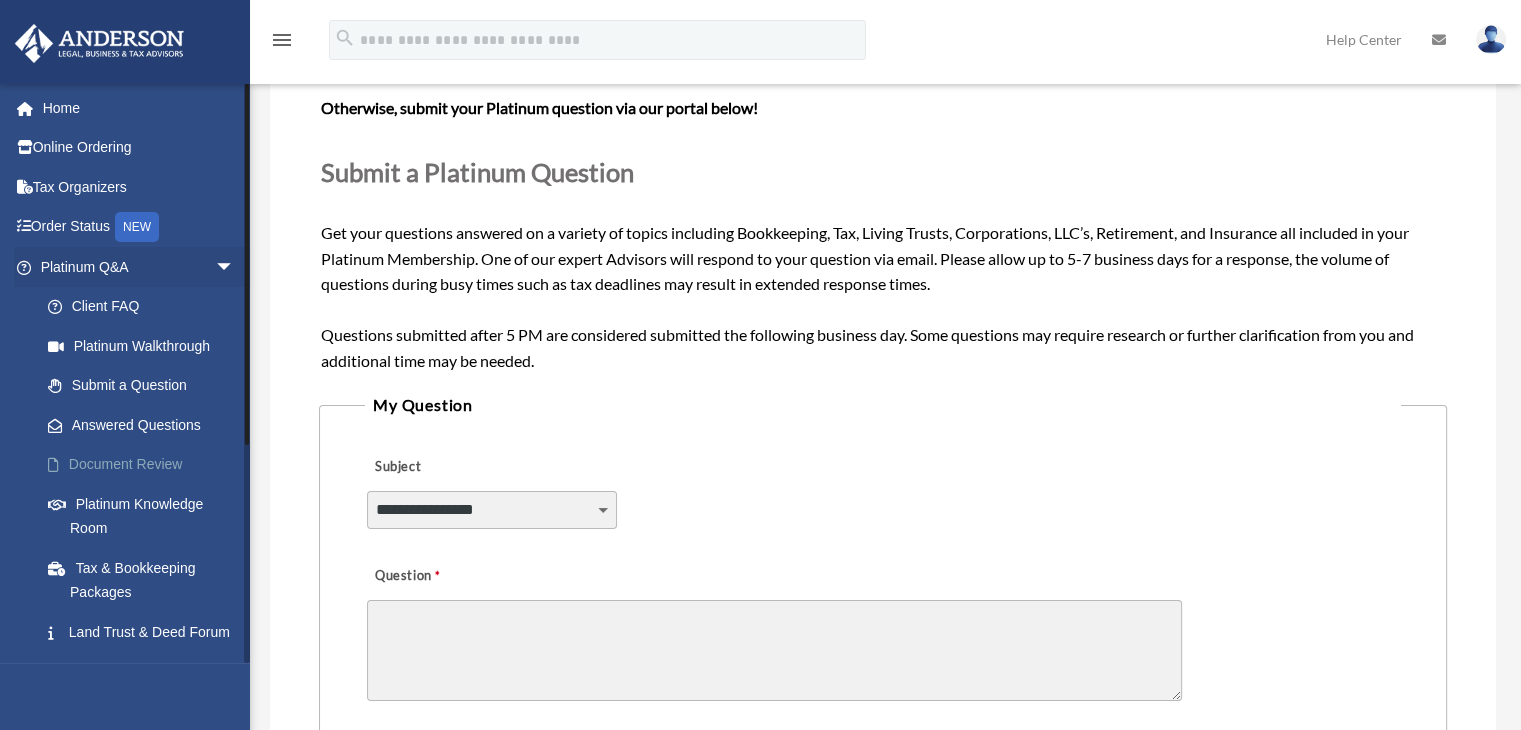 click on "Document Review" at bounding box center (146, 465) 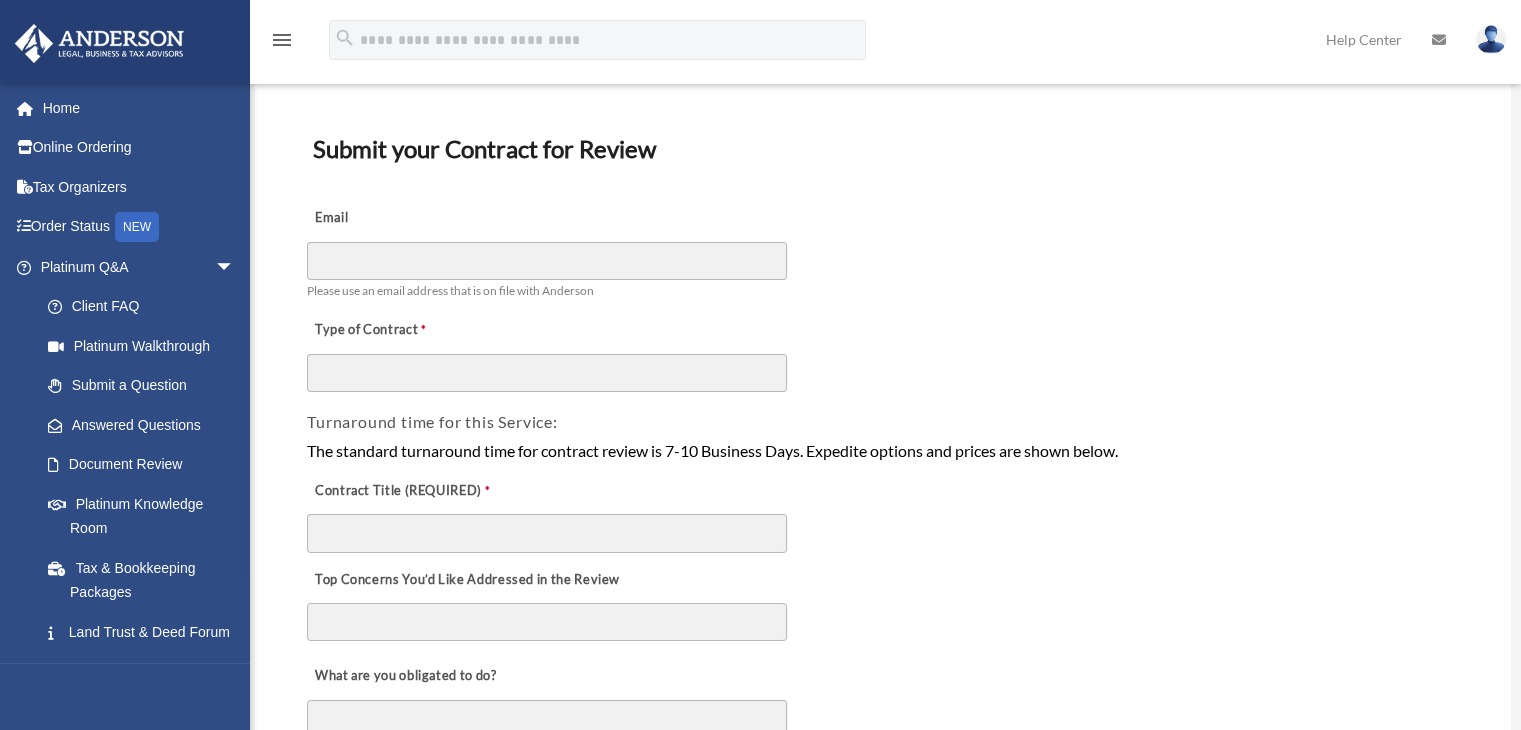 scroll, scrollTop: 0, scrollLeft: 0, axis: both 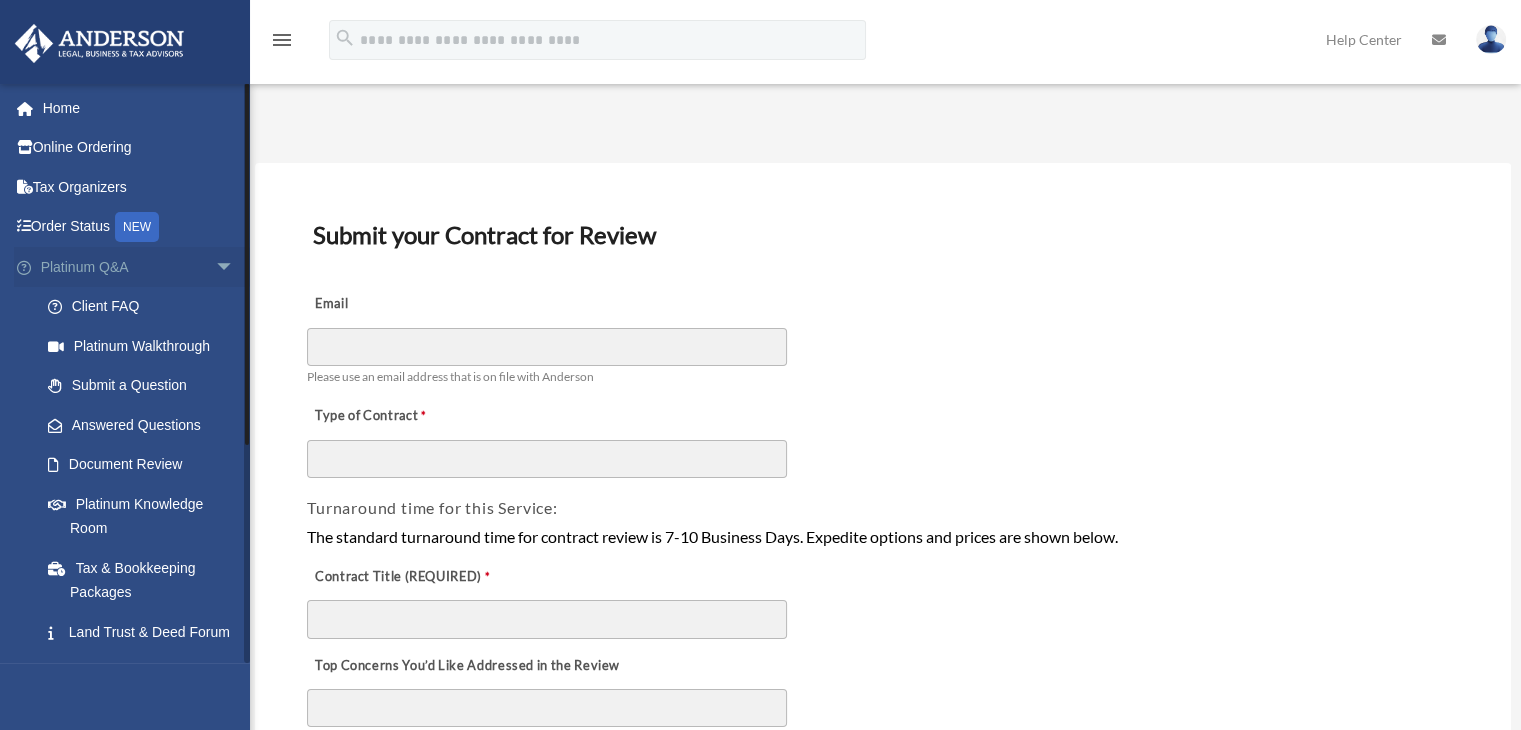 click on "arrow_drop_down" at bounding box center [235, 267] 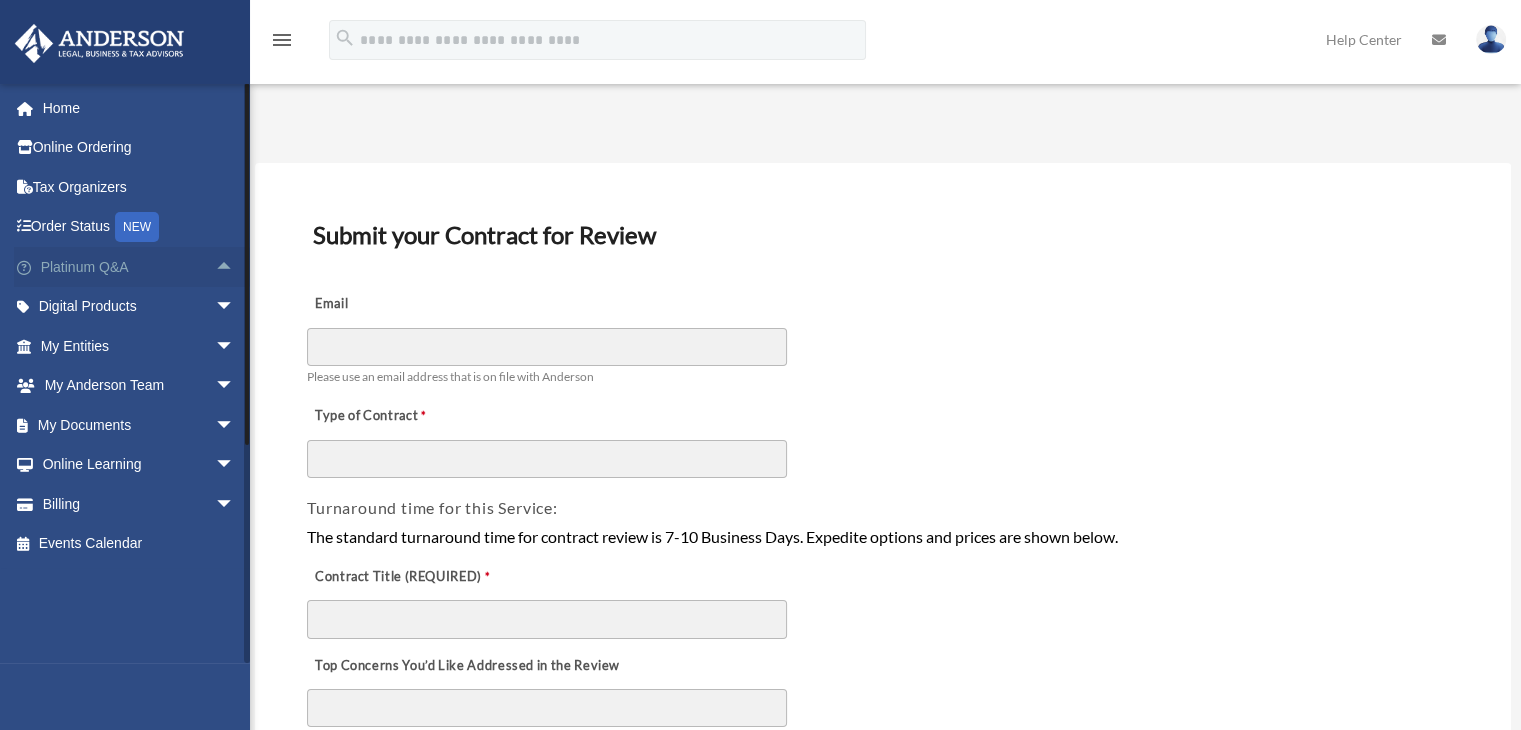 click on "arrow_drop_up" at bounding box center (235, 267) 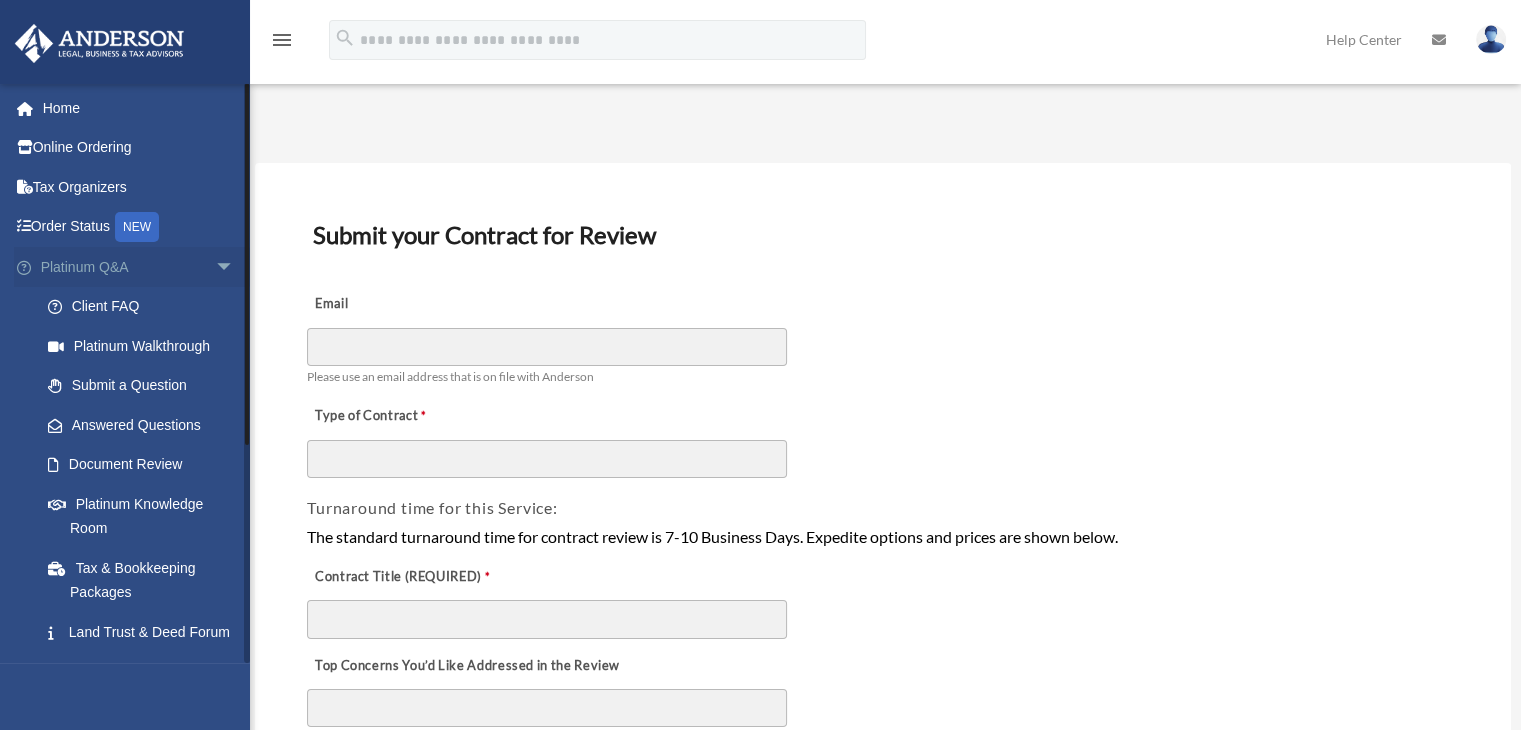 click on "Platinum Q&A arrow_drop_down" at bounding box center [139, 267] 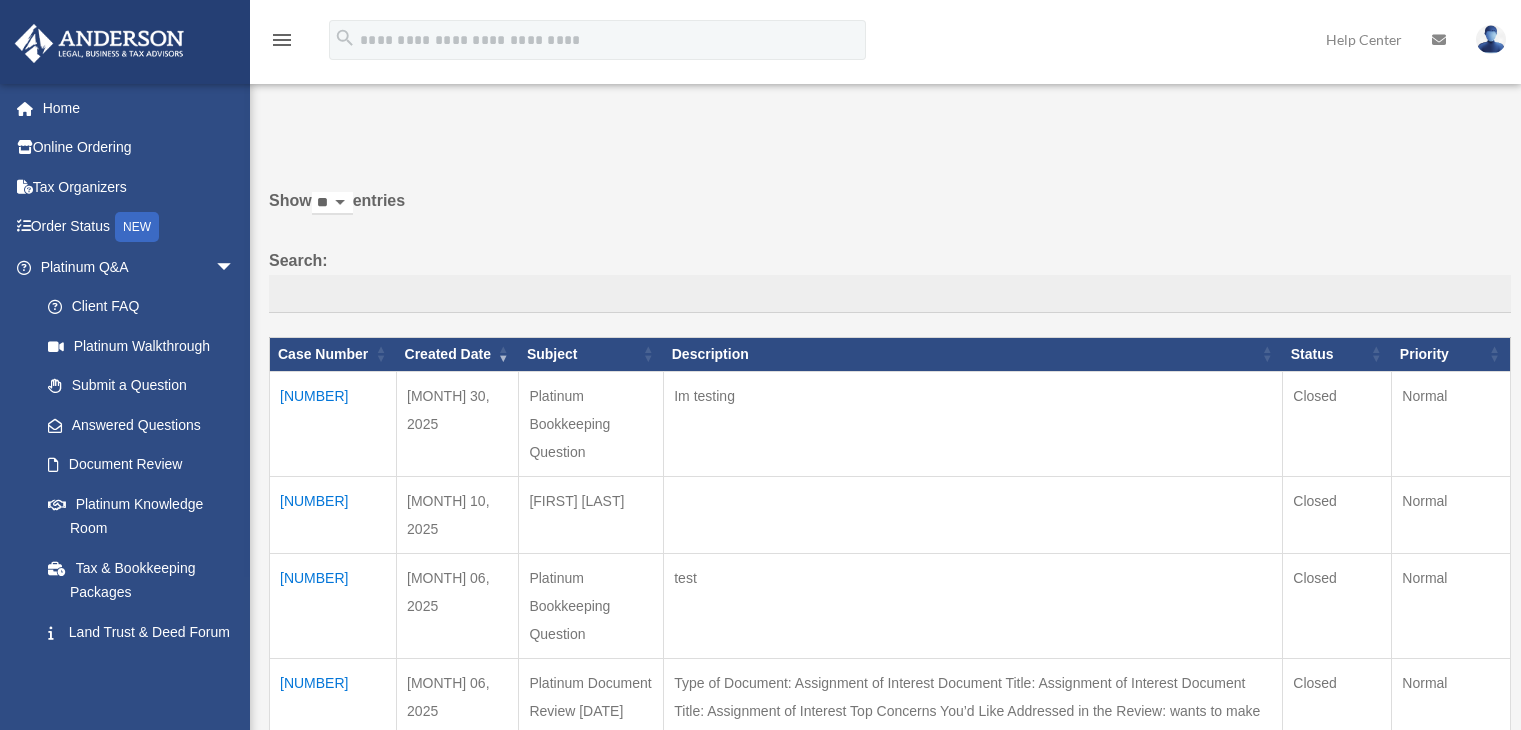 scroll, scrollTop: 0, scrollLeft: 0, axis: both 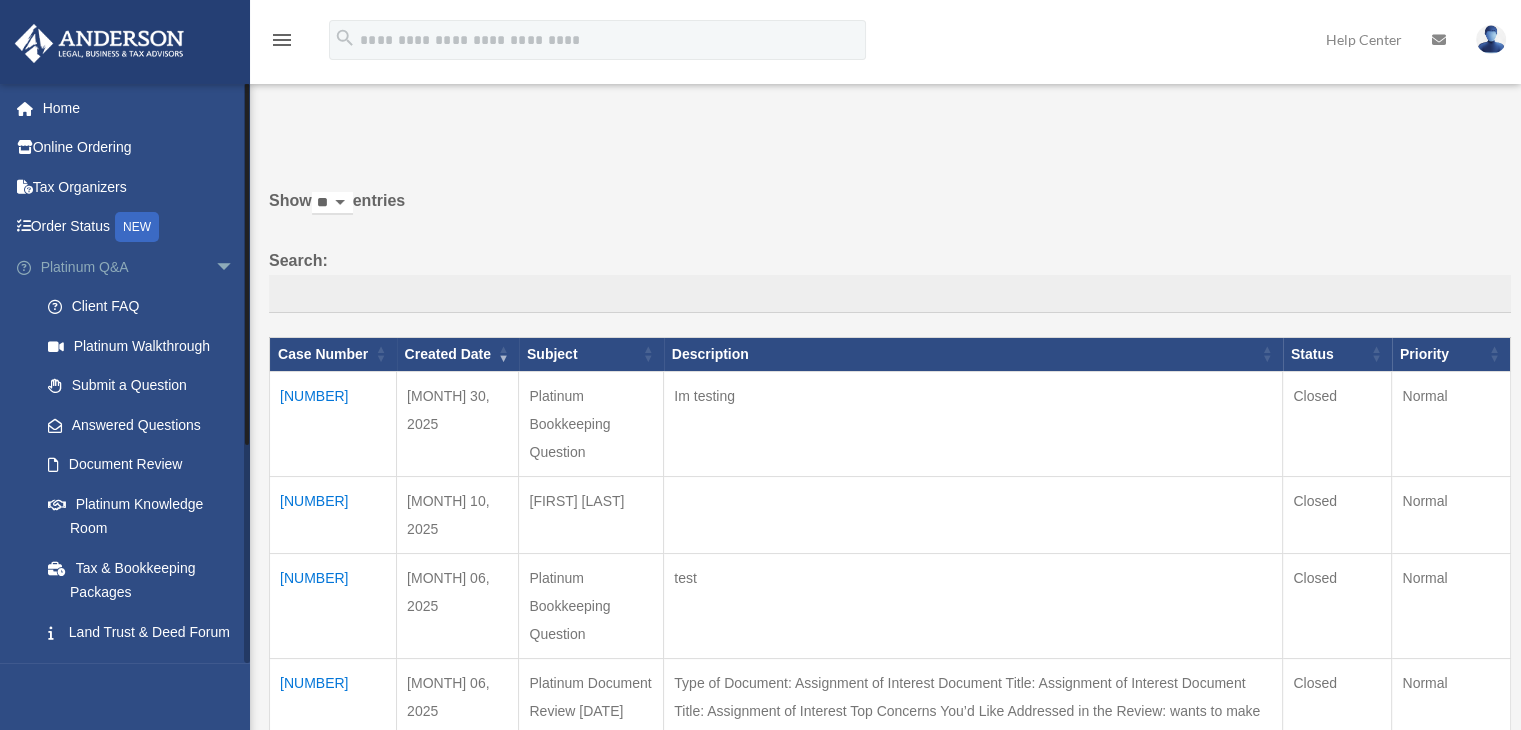 click on "arrow_drop_down" at bounding box center (235, 267) 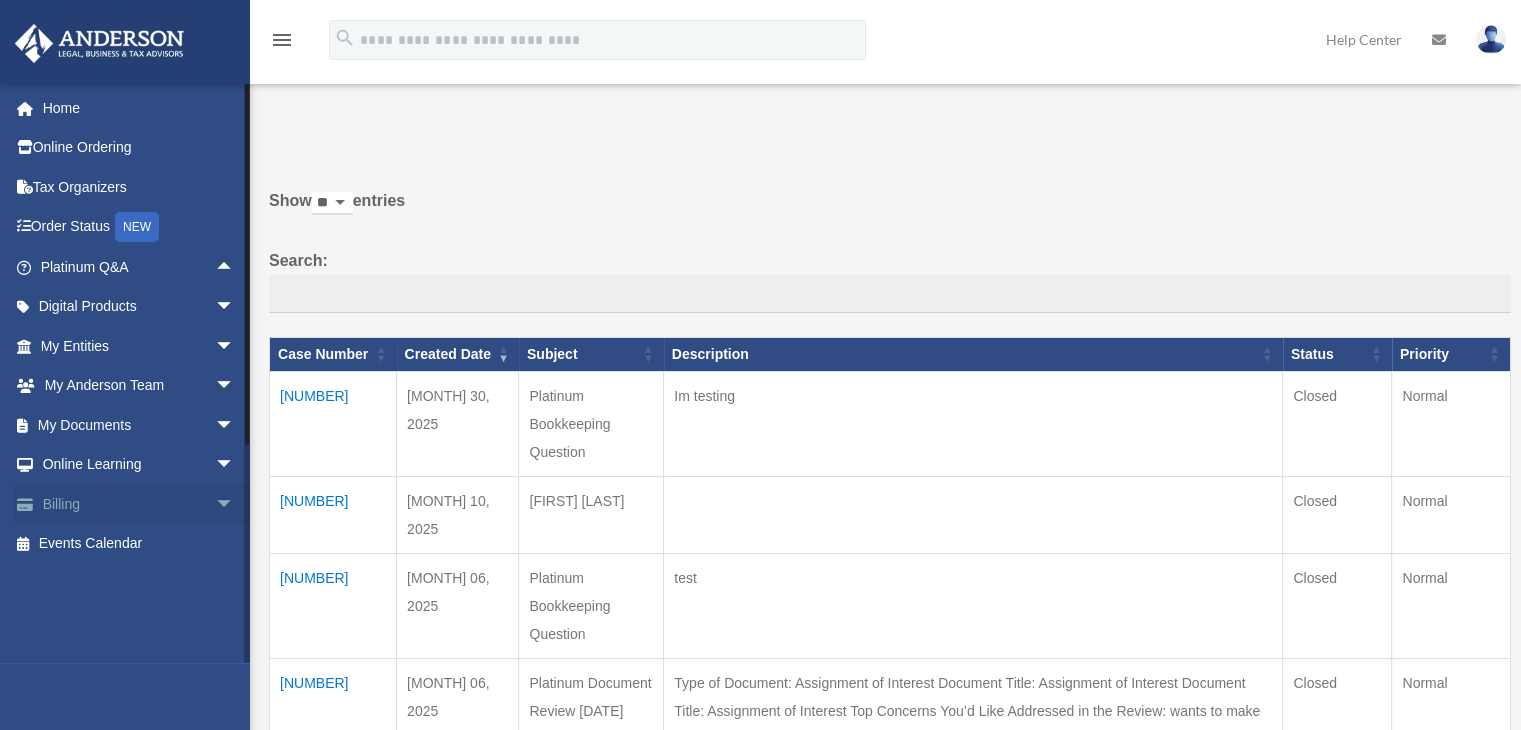 click on "arrow_drop_down" at bounding box center (235, 504) 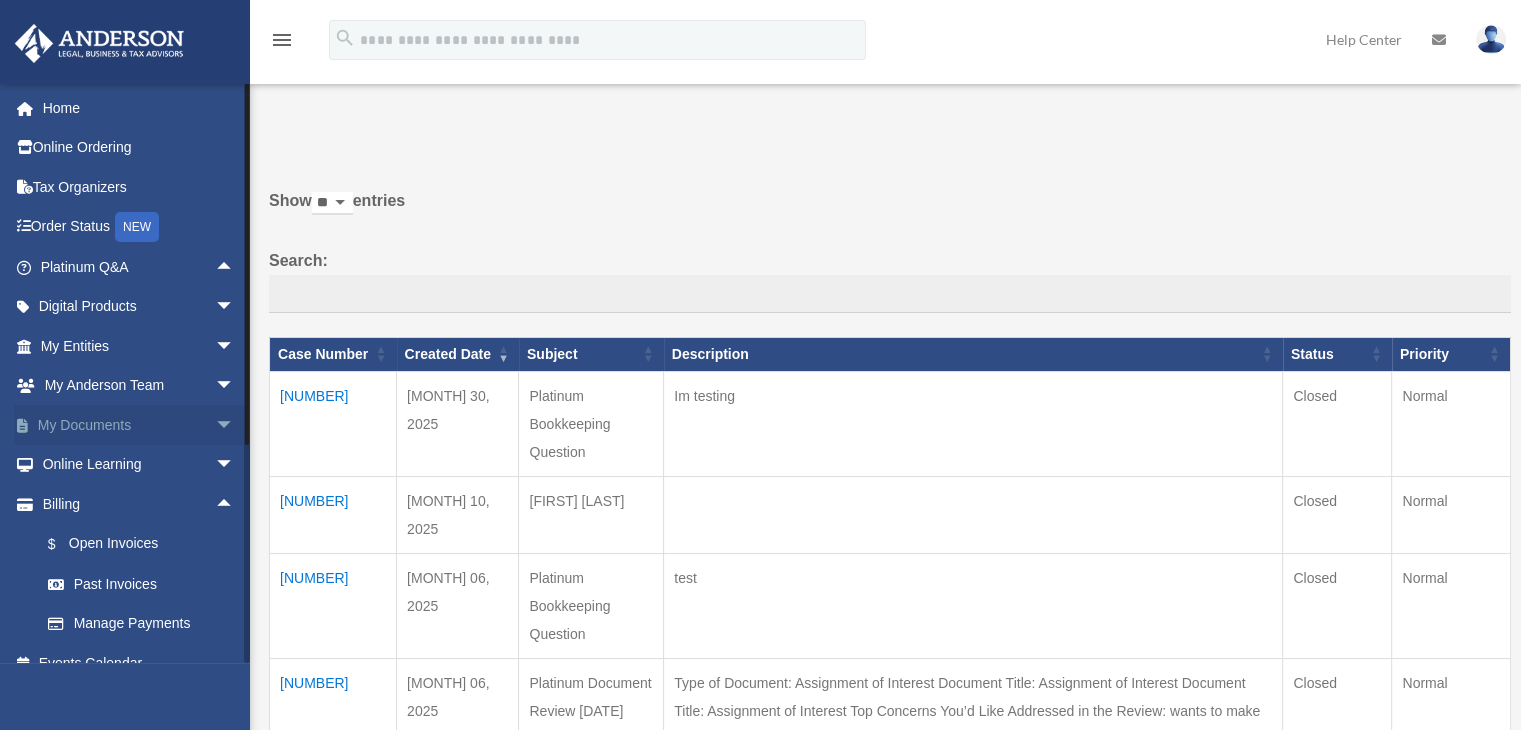click on "arrow_drop_down" at bounding box center [235, 425] 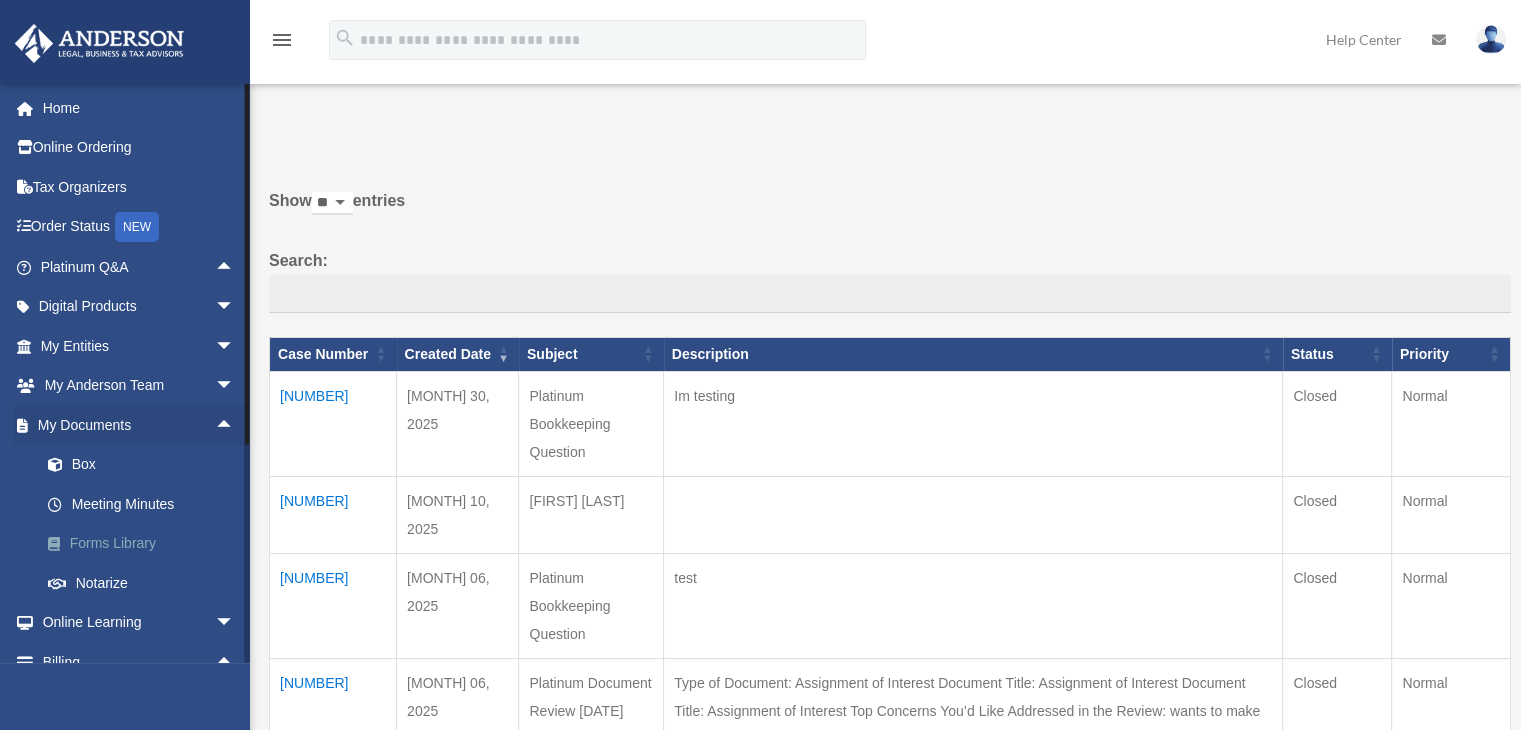 click on "Forms Library" at bounding box center [146, 544] 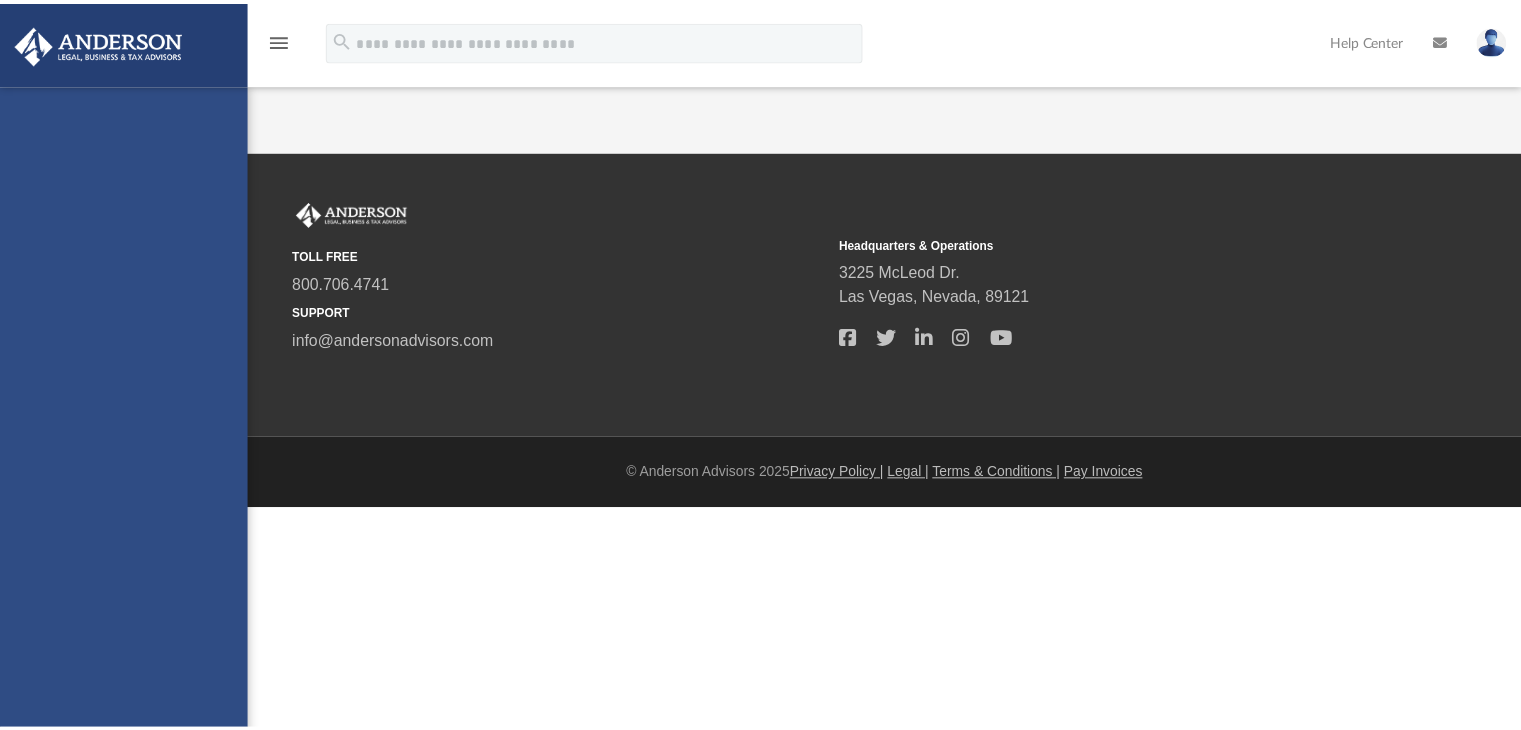 scroll, scrollTop: 0, scrollLeft: 0, axis: both 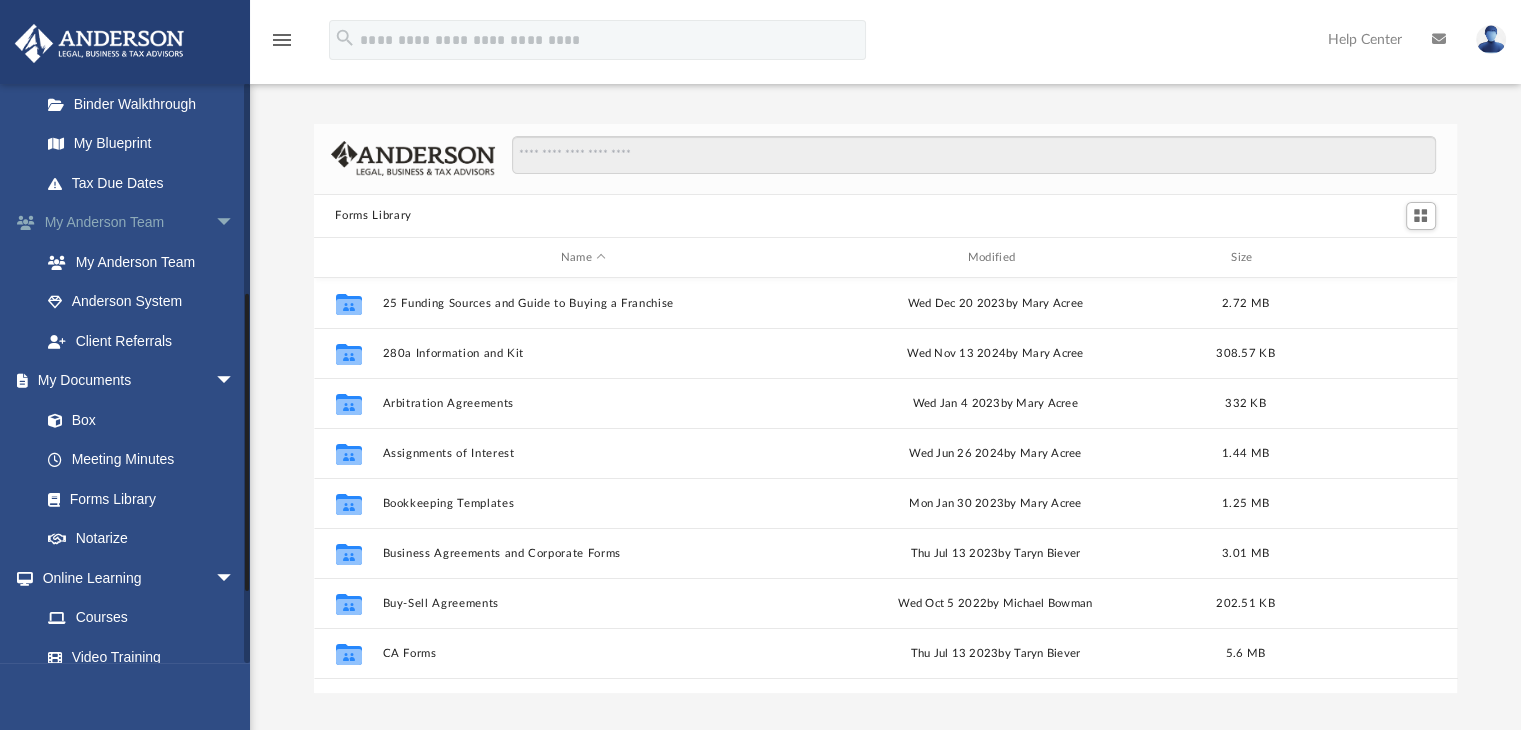 click on "My Anderson Team arrow_drop_down" at bounding box center [139, 223] 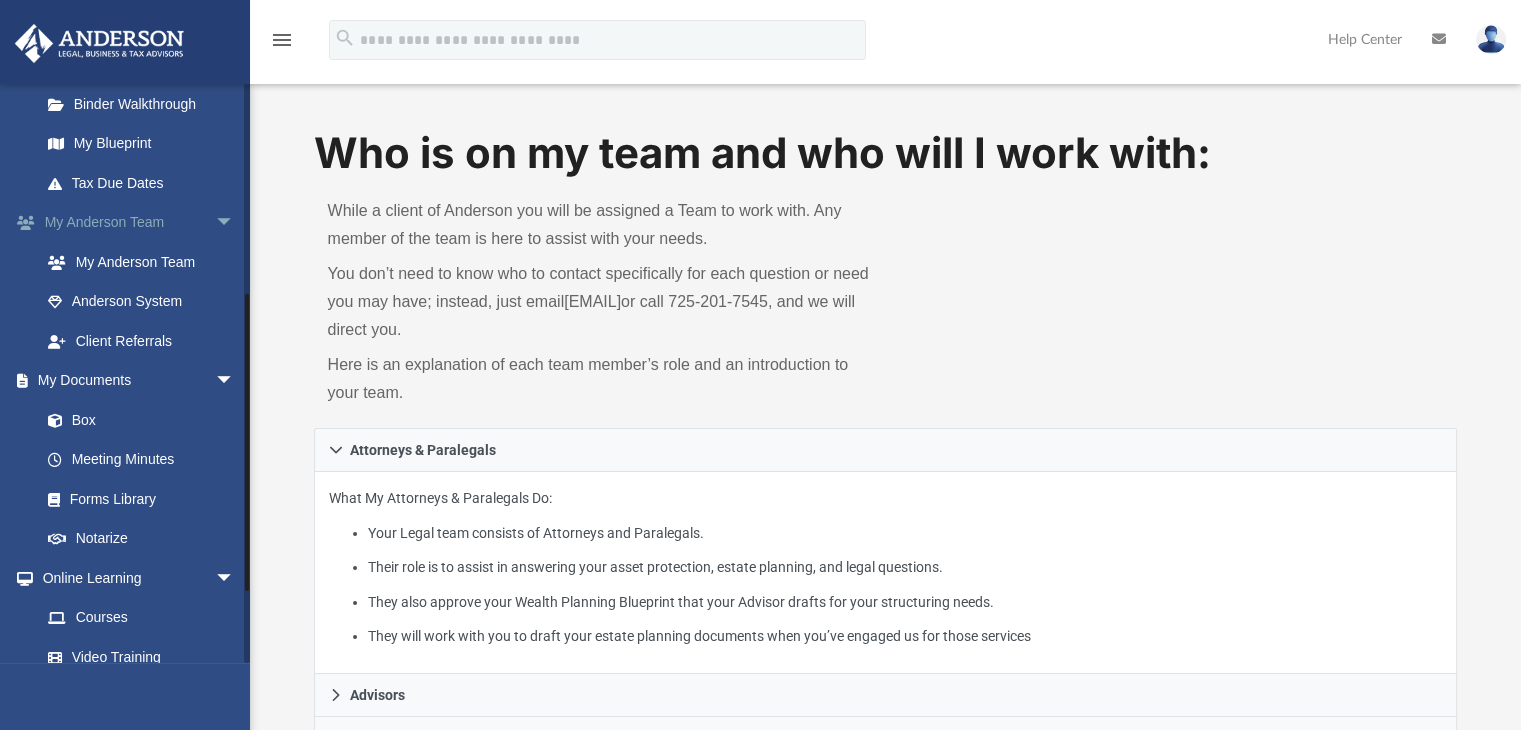 click on "arrow_drop_down" at bounding box center [235, 223] 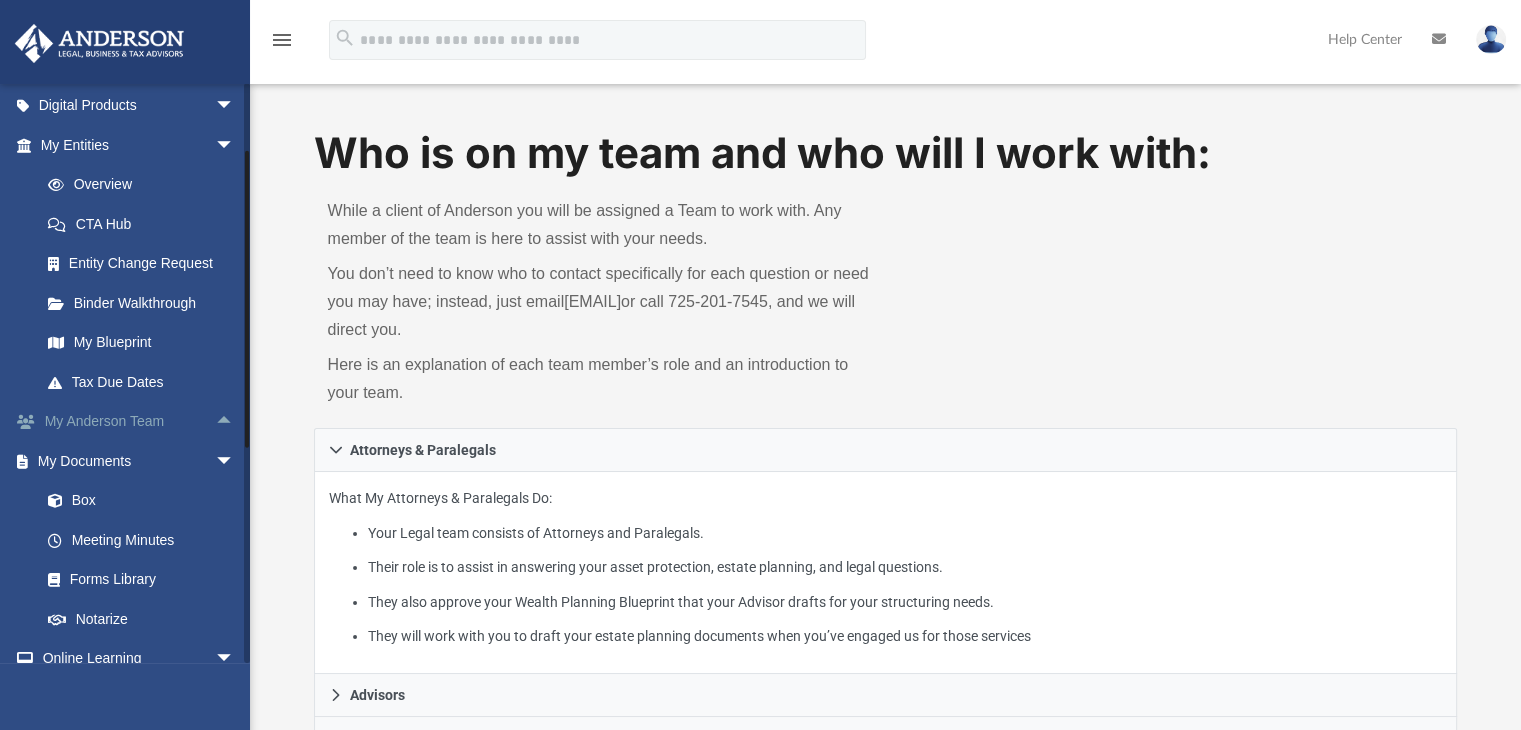 scroll, scrollTop: 100, scrollLeft: 0, axis: vertical 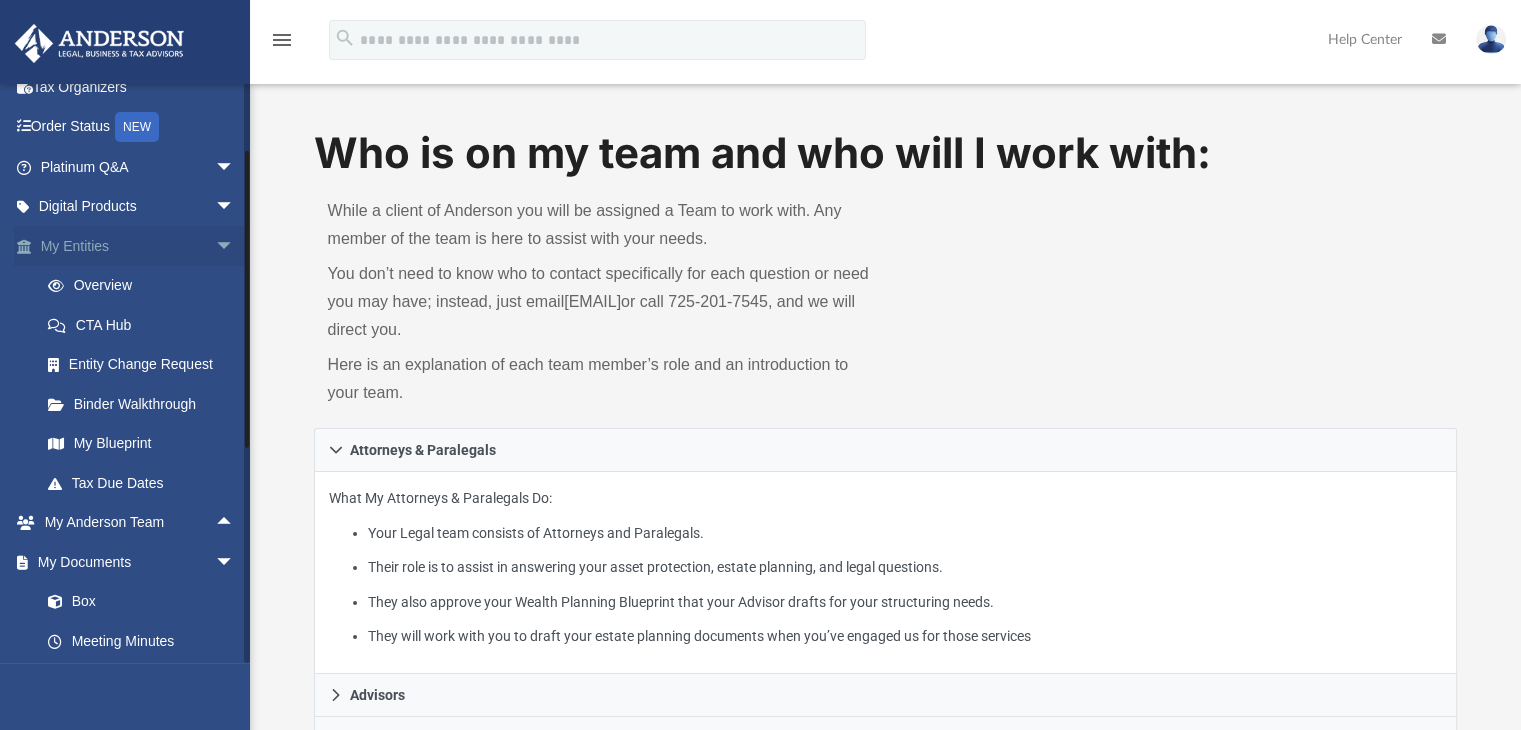 click on "arrow_drop_down" at bounding box center [235, 246] 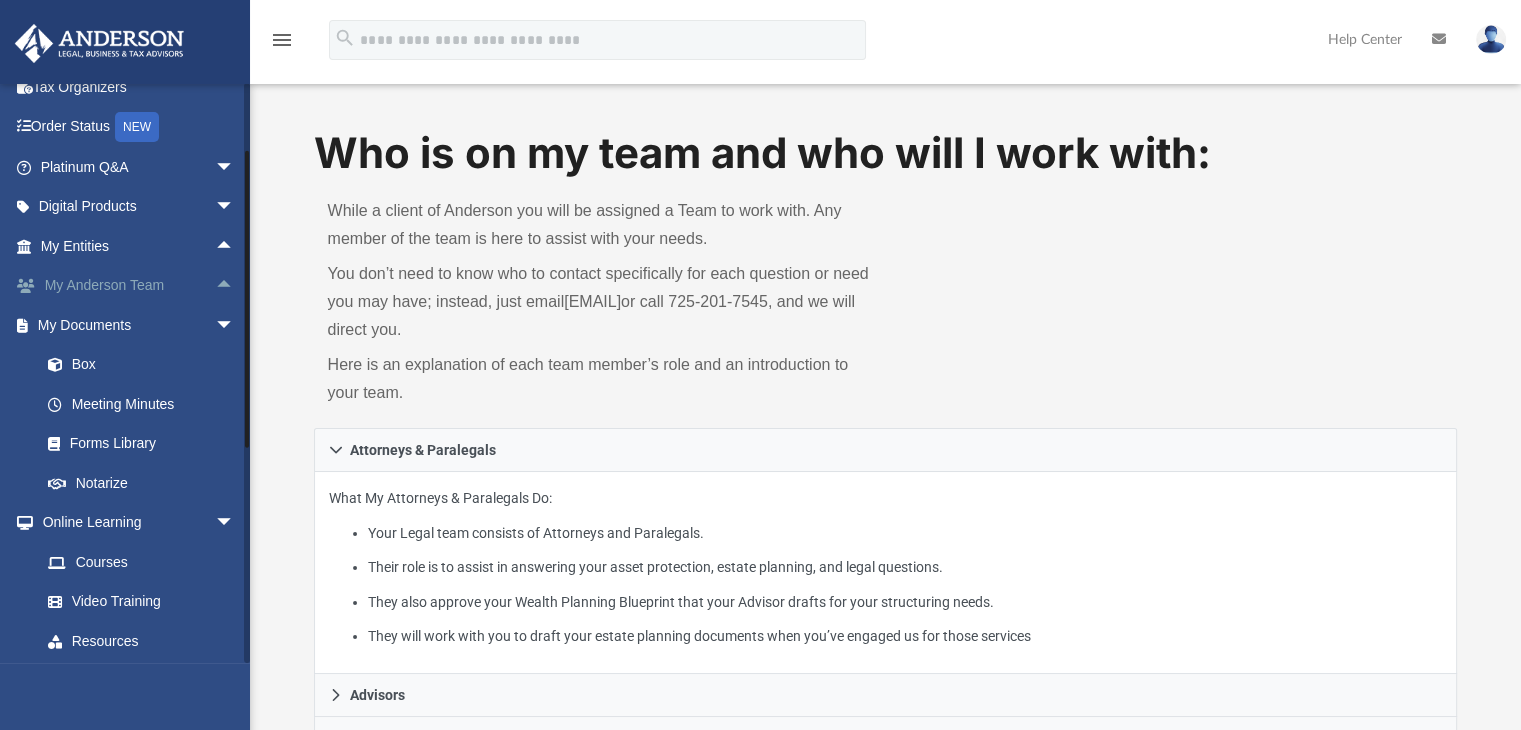 scroll, scrollTop: 180, scrollLeft: 0, axis: vertical 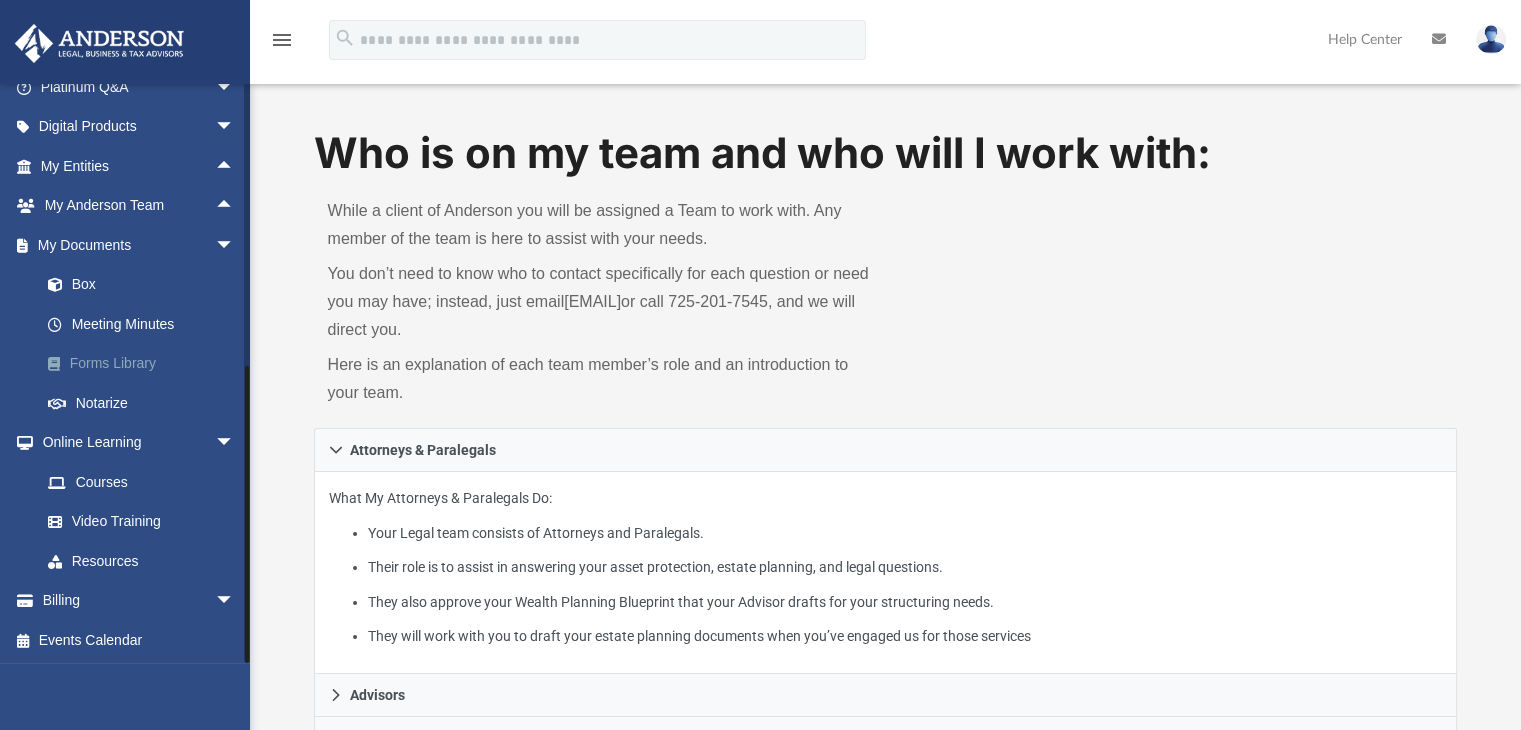 click on "Forms Library" at bounding box center (146, 364) 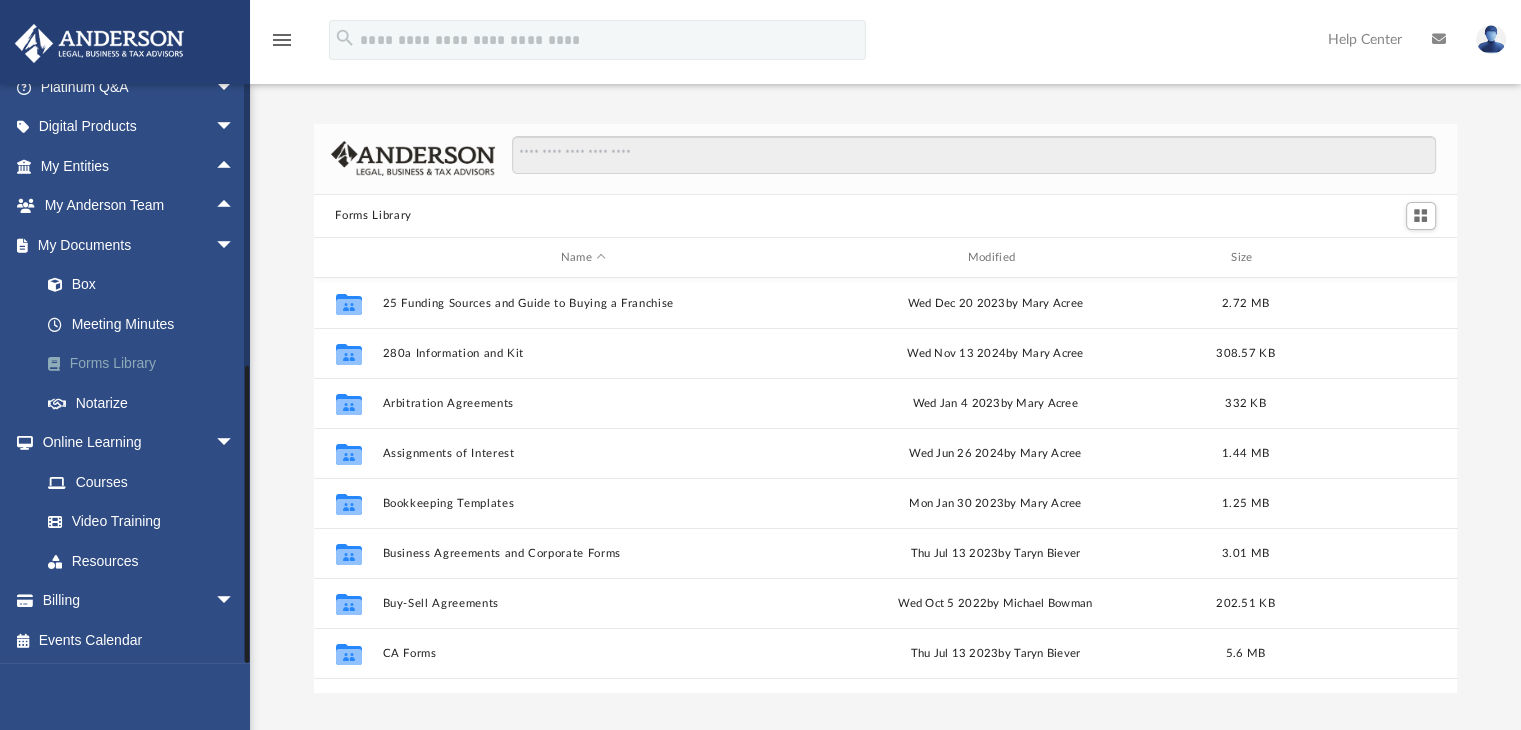 scroll, scrollTop: 16, scrollLeft: 16, axis: both 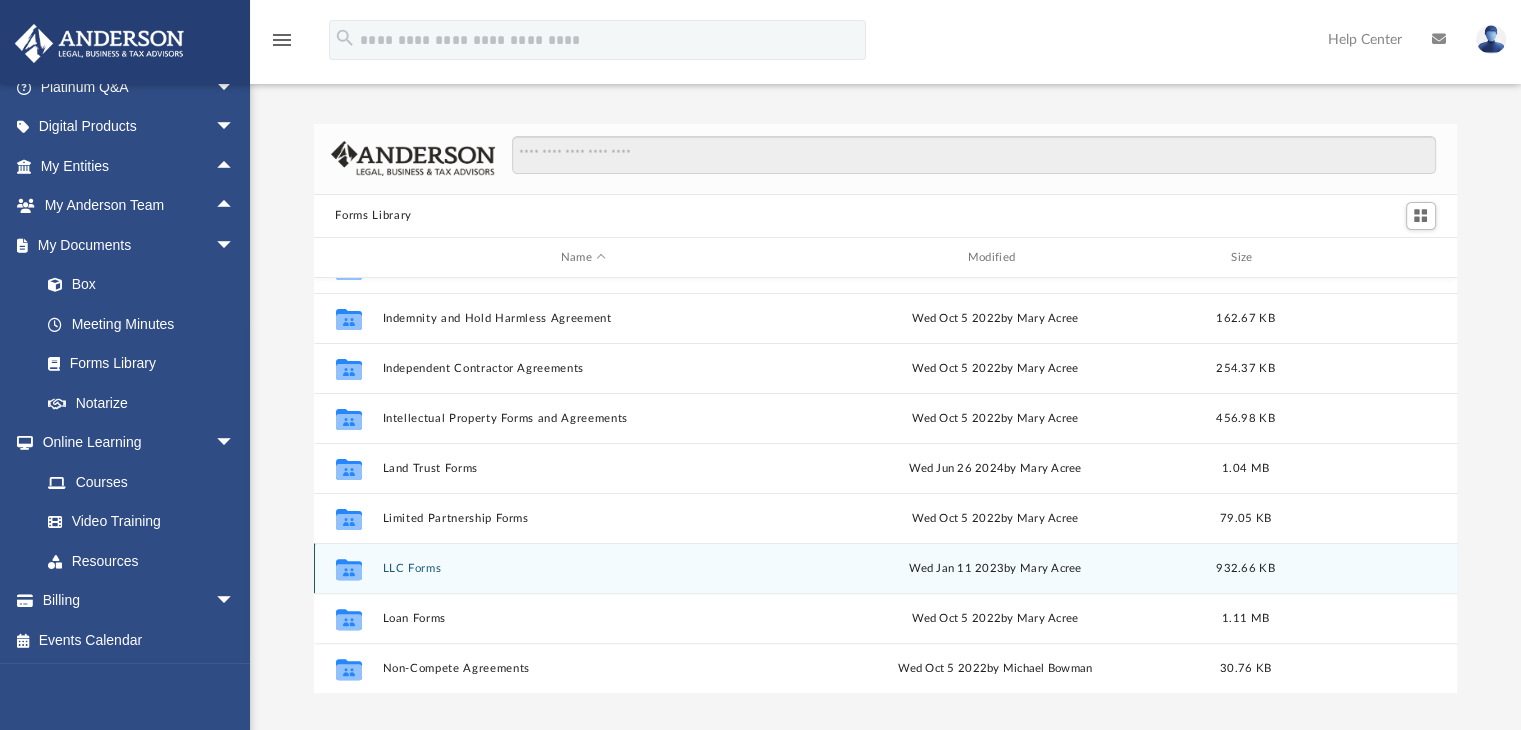 click on "LLC Forms" at bounding box center (583, 568) 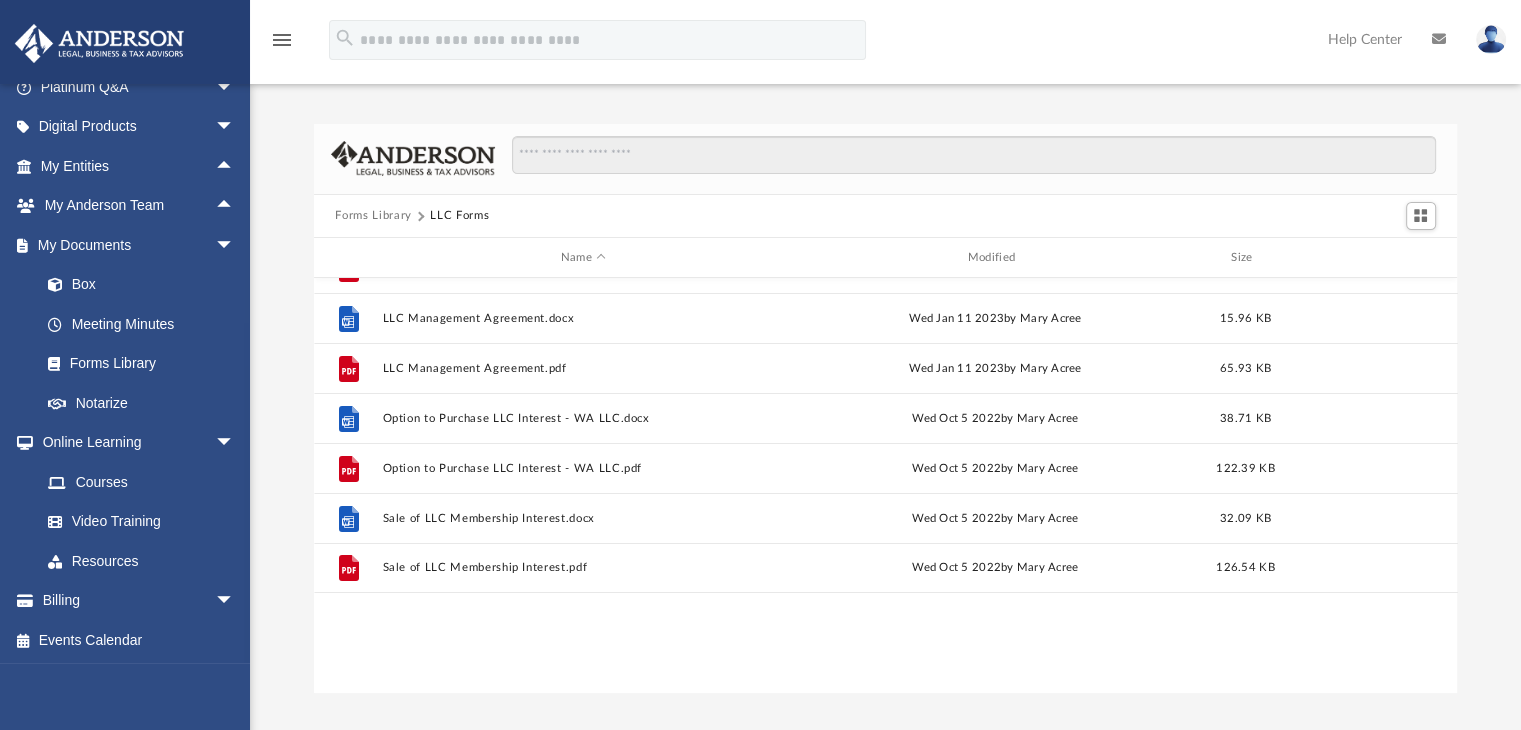scroll, scrollTop: 0, scrollLeft: 0, axis: both 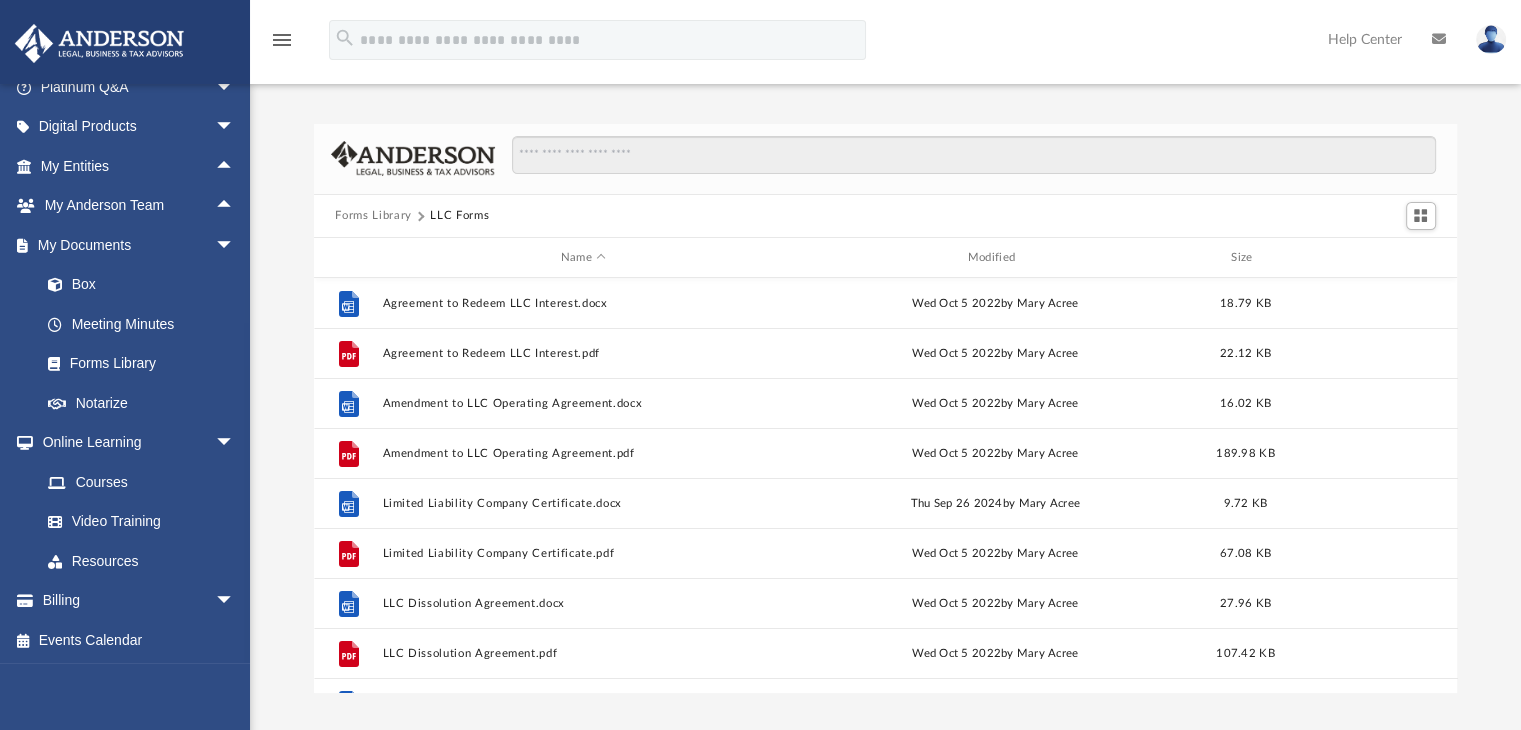 click on "Forms Library" at bounding box center [373, 216] 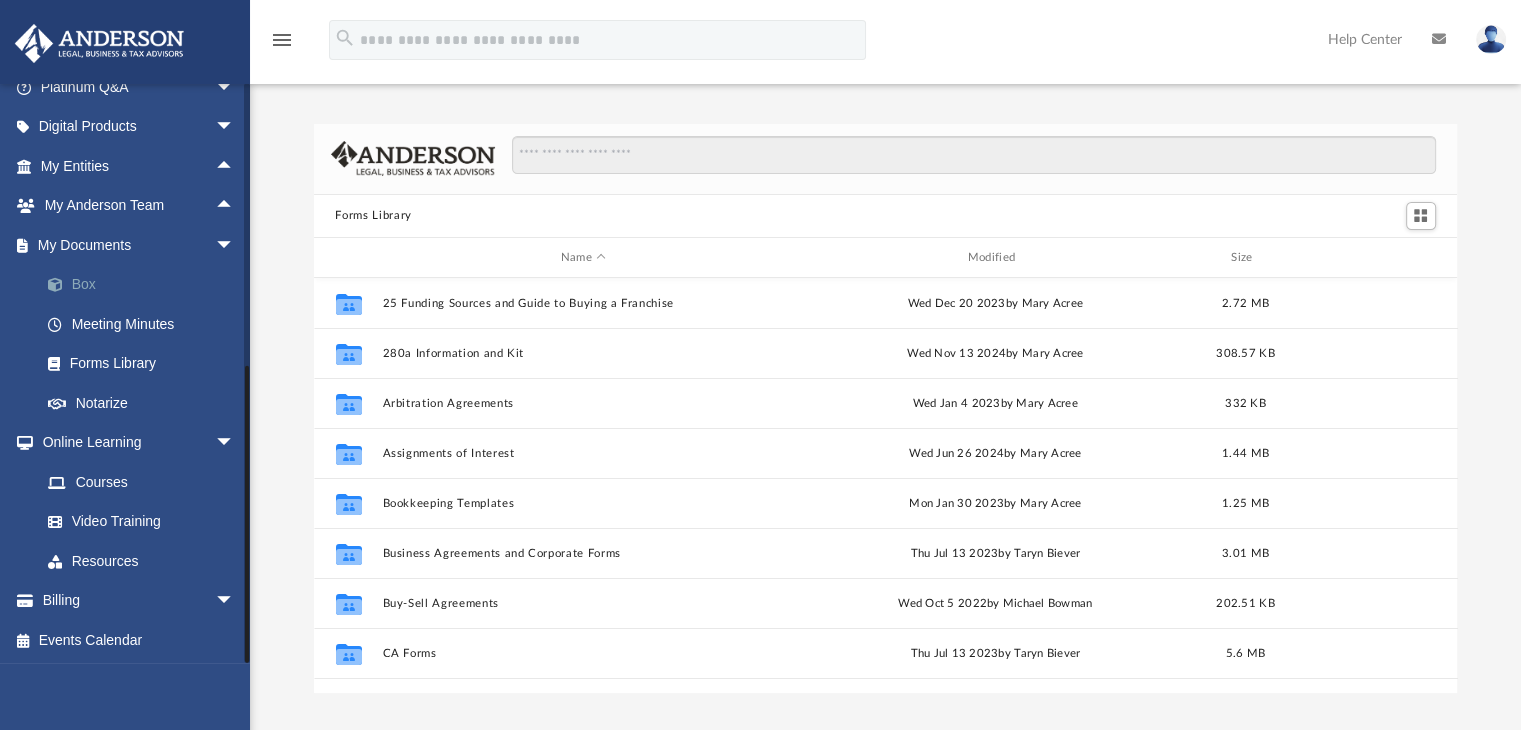click on "Box" at bounding box center (146, 285) 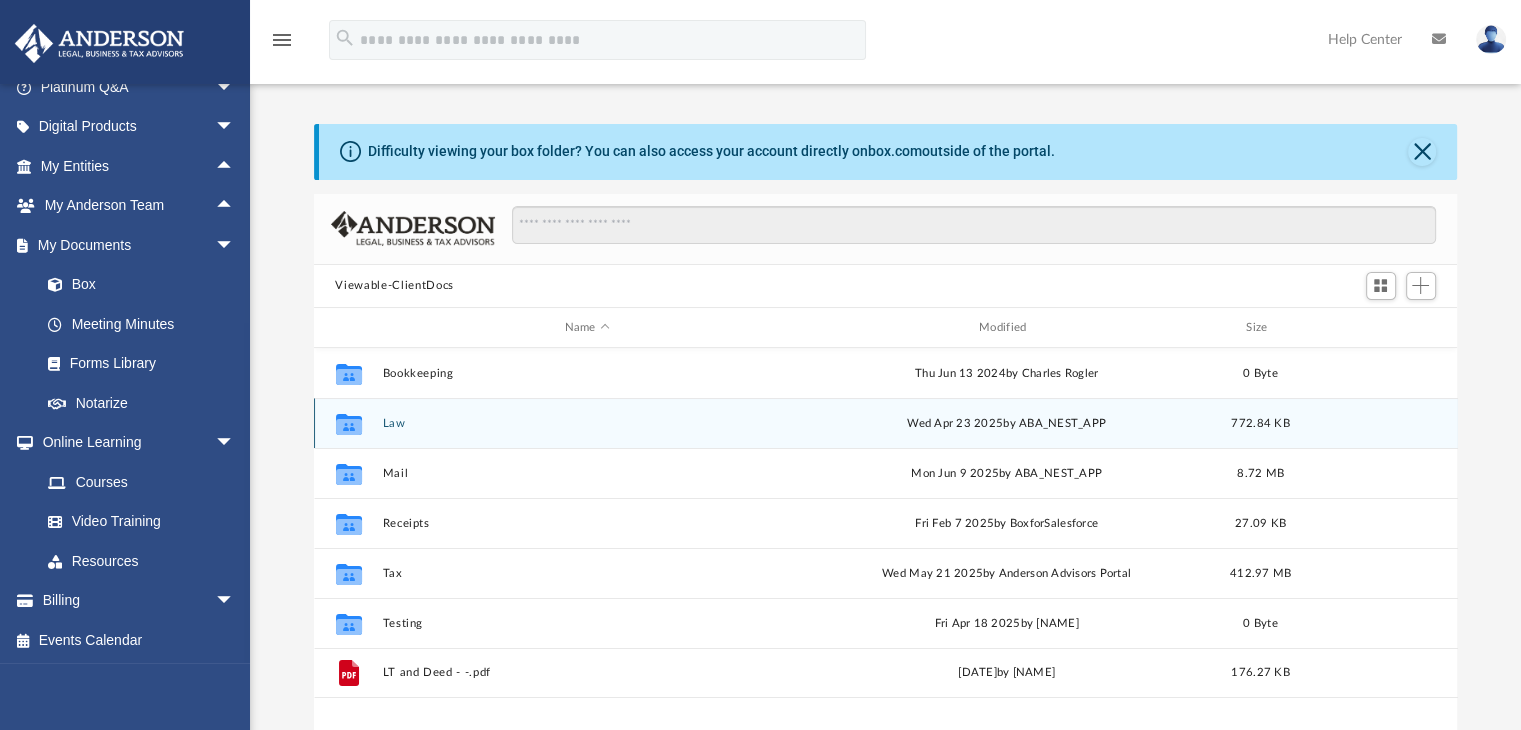 scroll, scrollTop: 16, scrollLeft: 16, axis: both 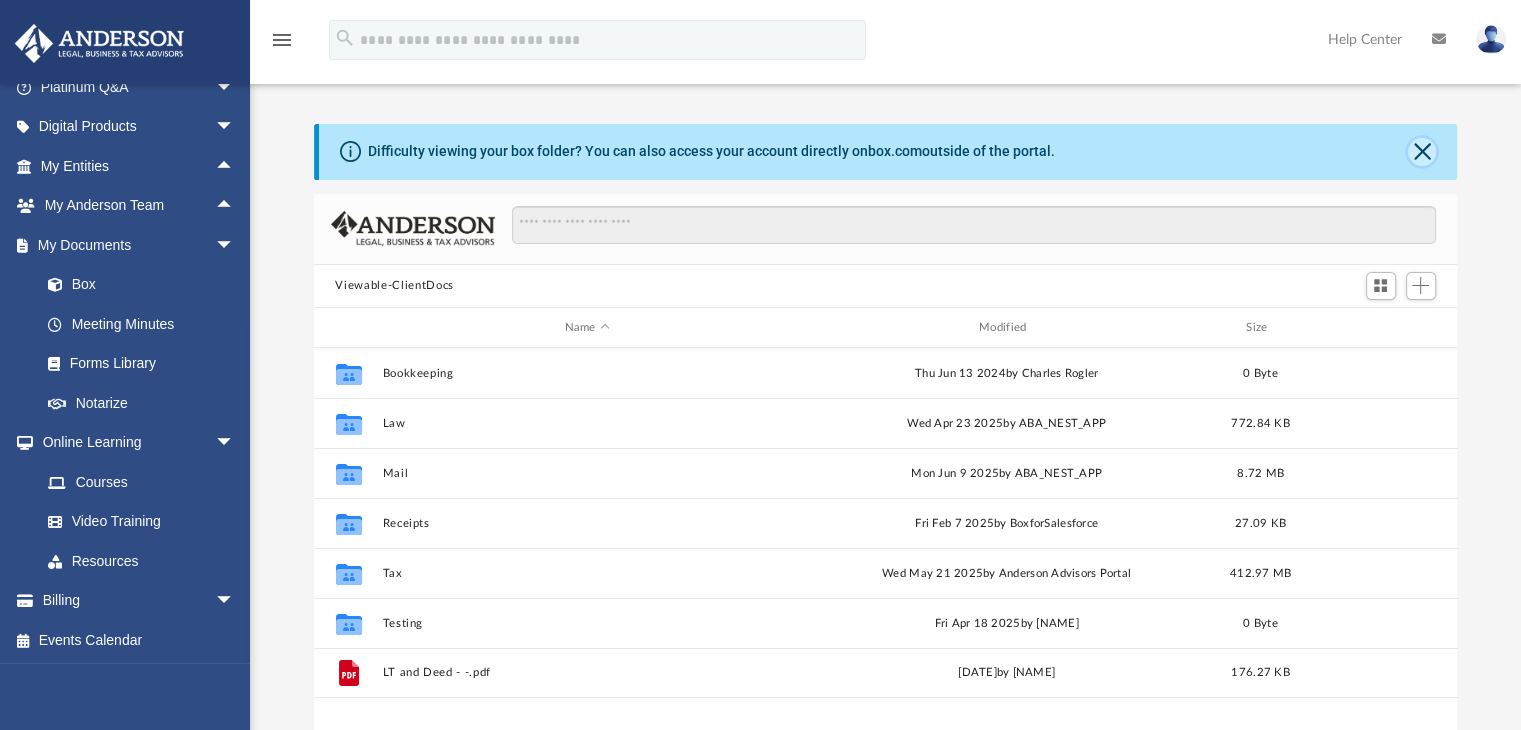 click 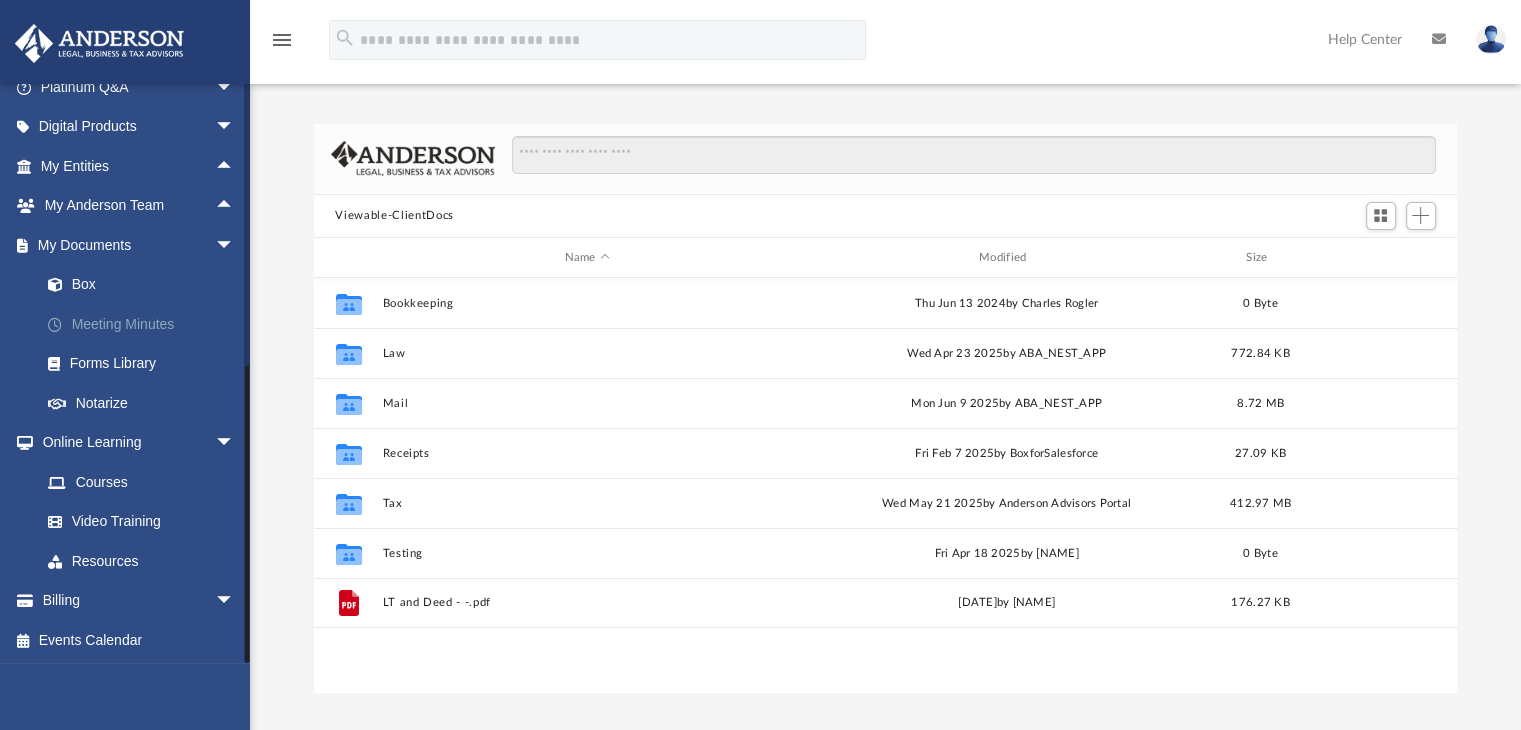 click on "Meeting Minutes" at bounding box center [146, 324] 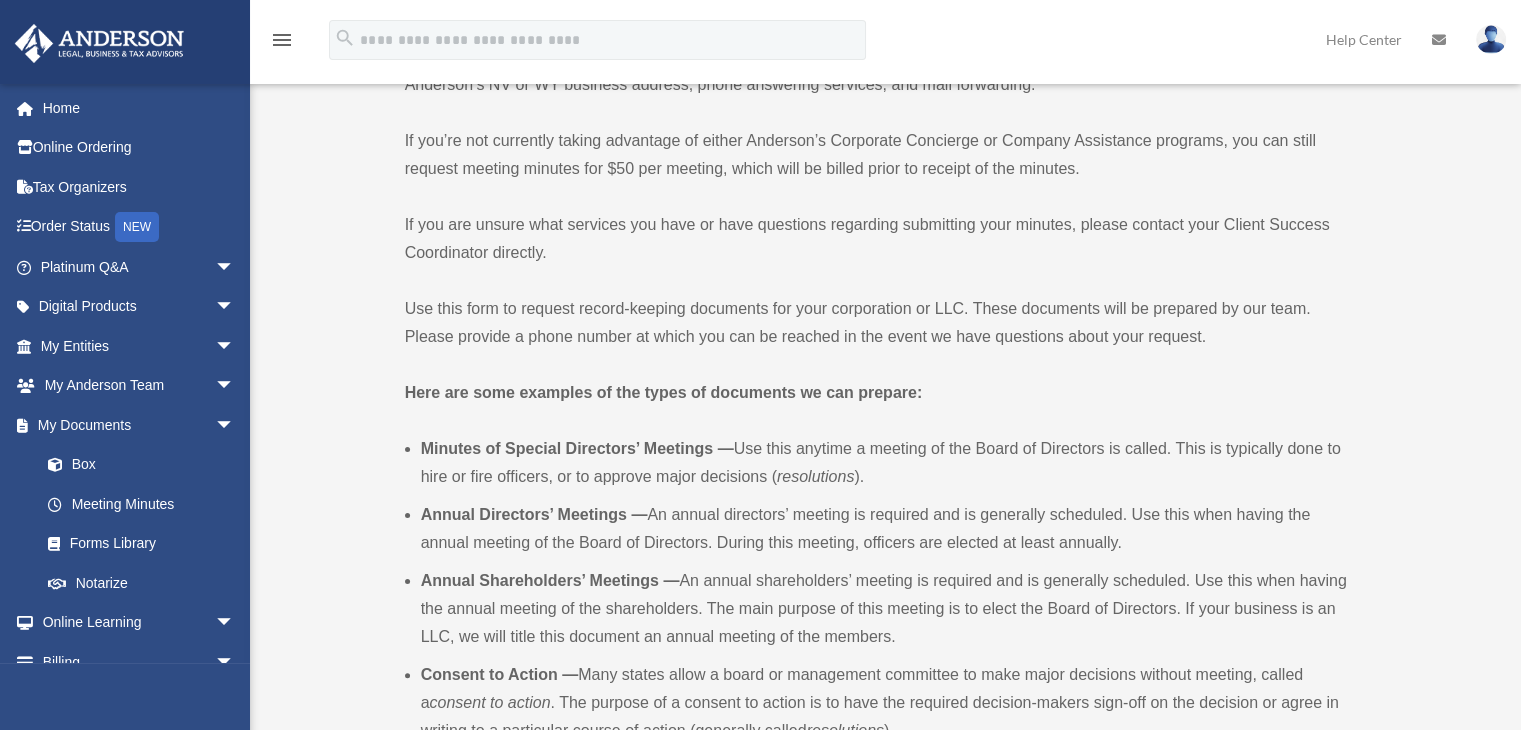 scroll, scrollTop: 0, scrollLeft: 0, axis: both 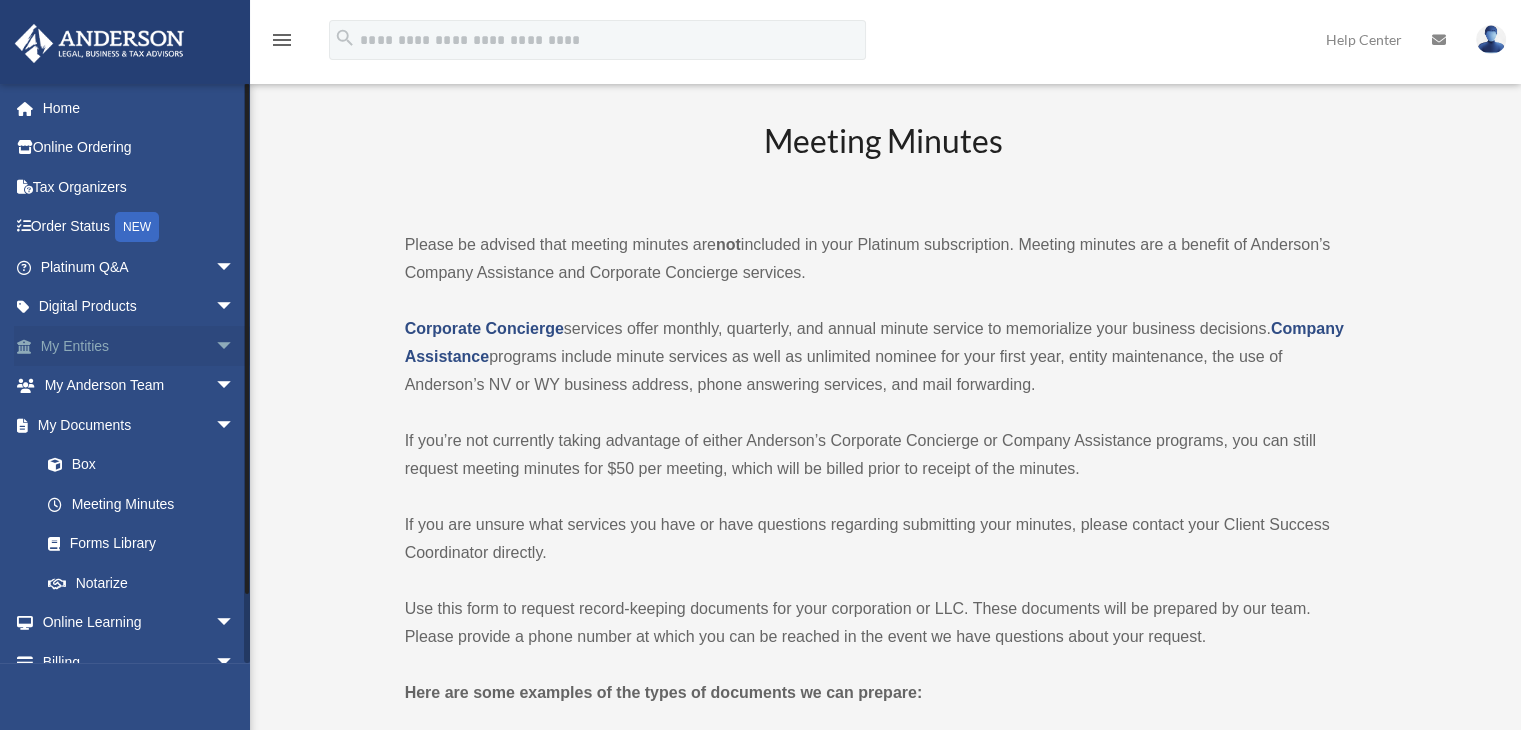 click on "arrow_drop_down" at bounding box center [235, 346] 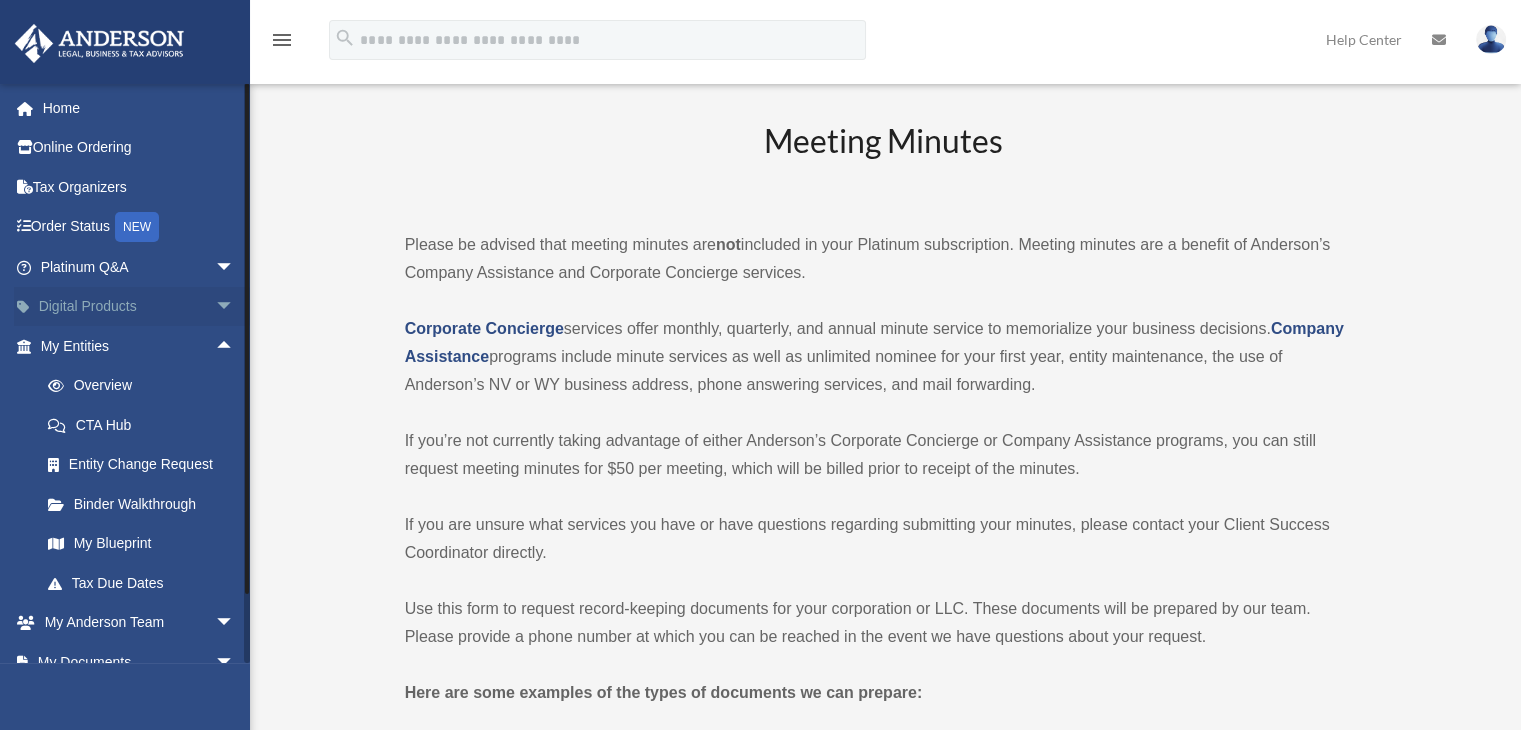 click on "arrow_drop_down" at bounding box center [235, 307] 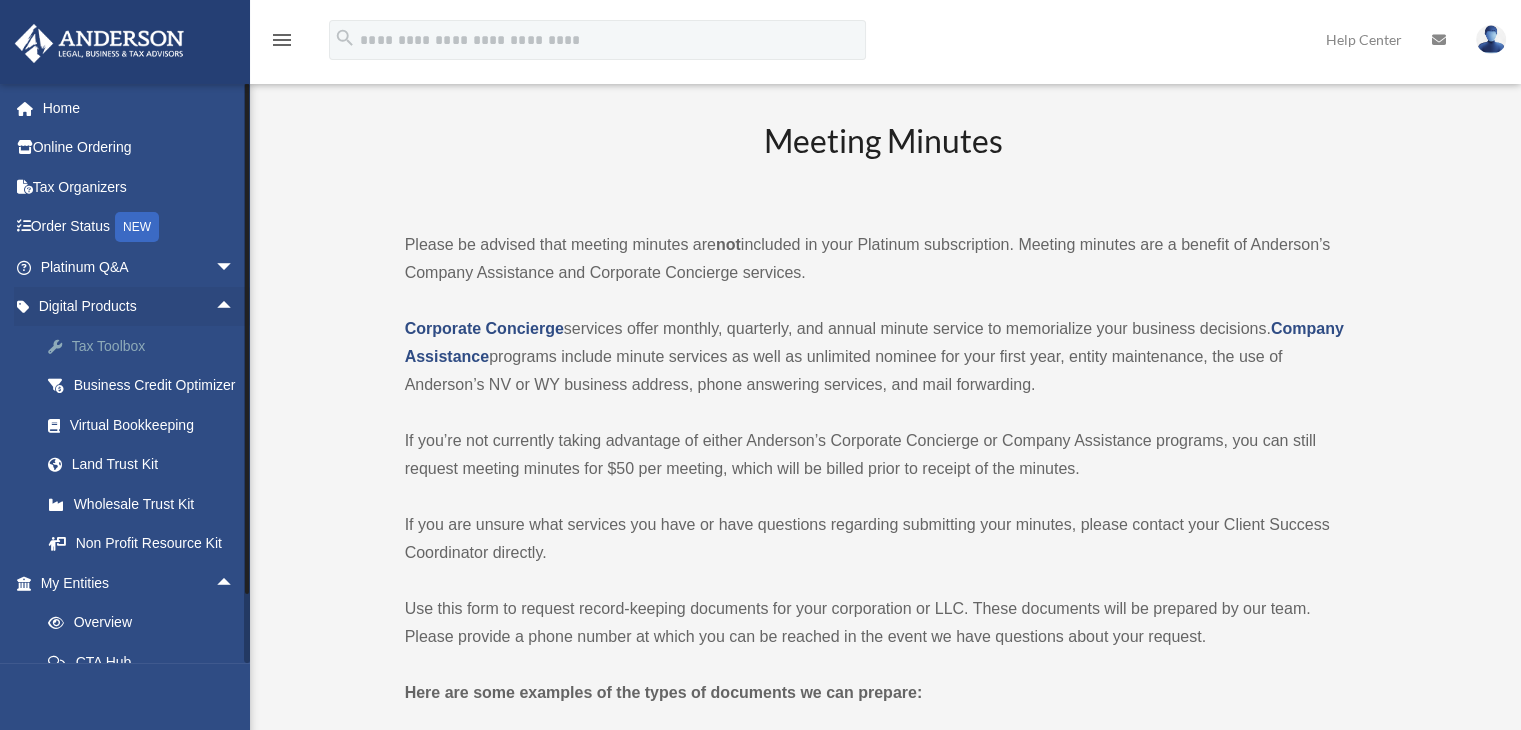 click on "Tax Toolbox" at bounding box center (155, 346) 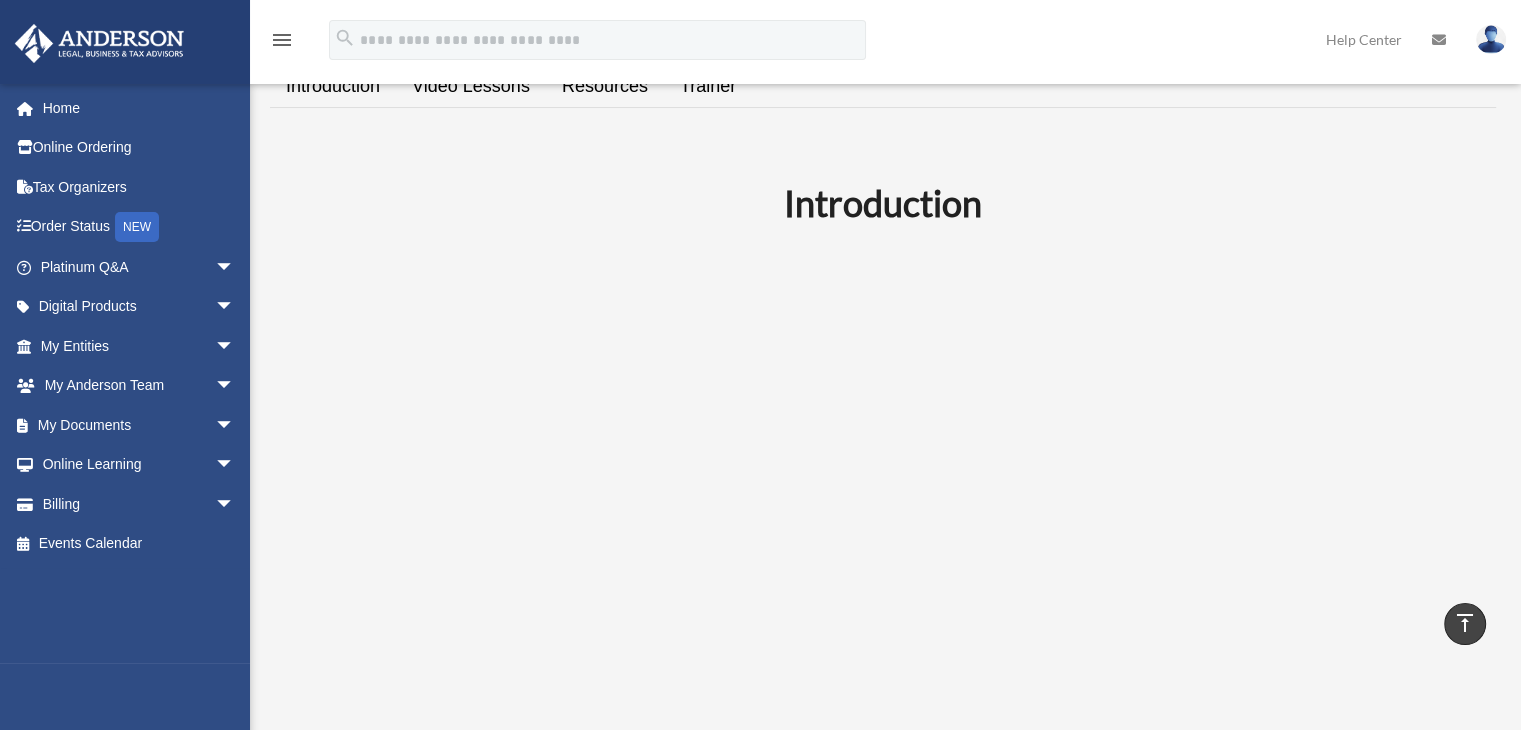 scroll, scrollTop: 0, scrollLeft: 0, axis: both 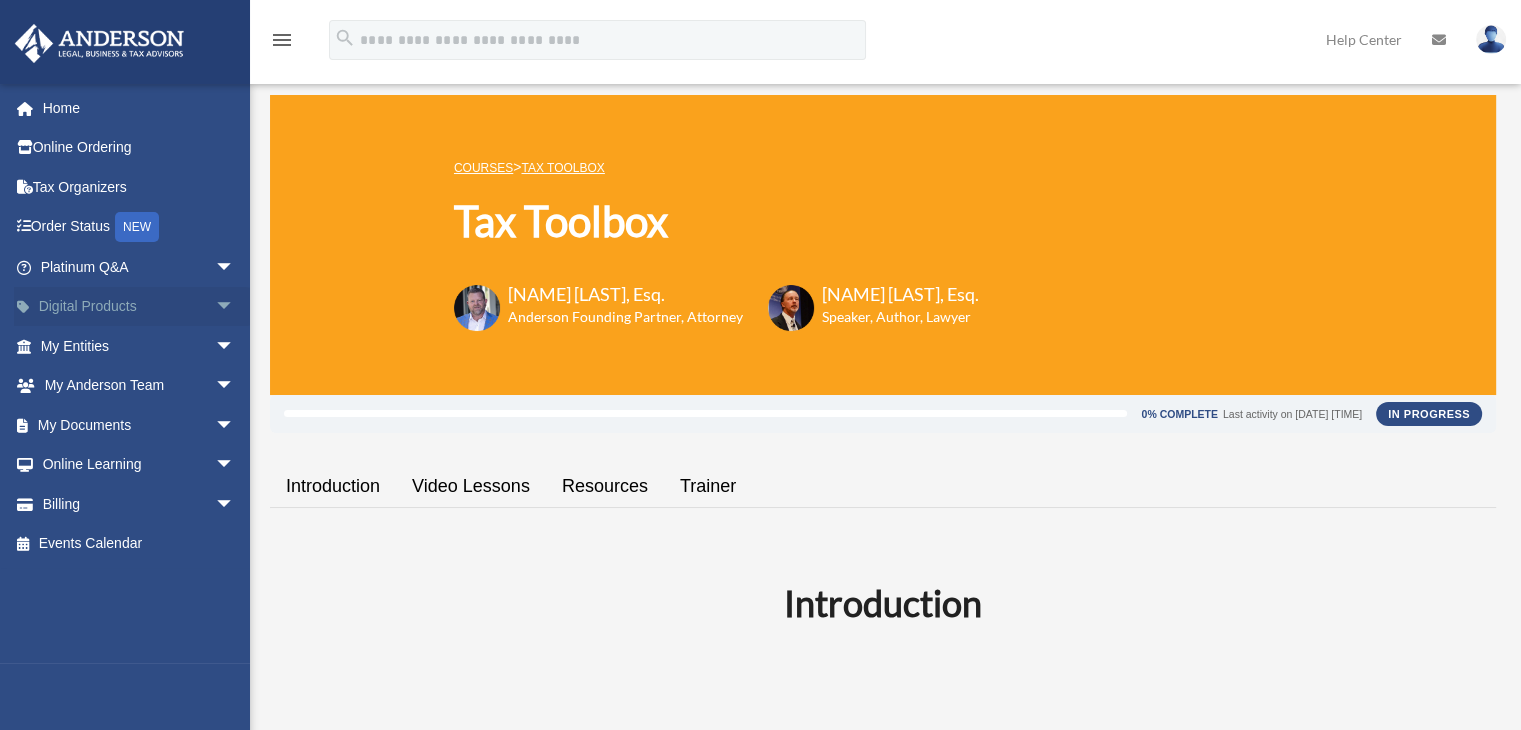 click on "arrow_drop_down" at bounding box center (235, 307) 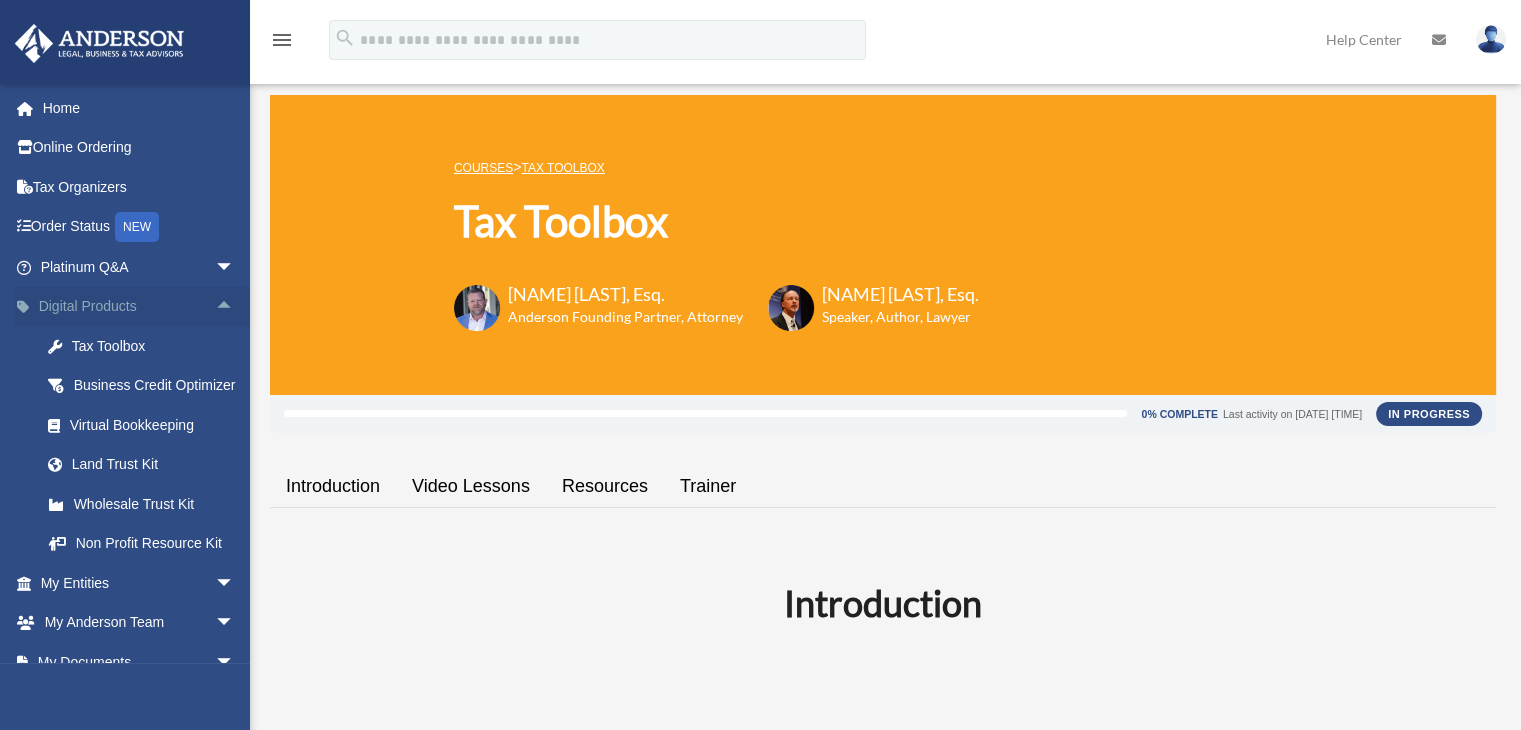 click on "arrow_drop_up" at bounding box center (235, 307) 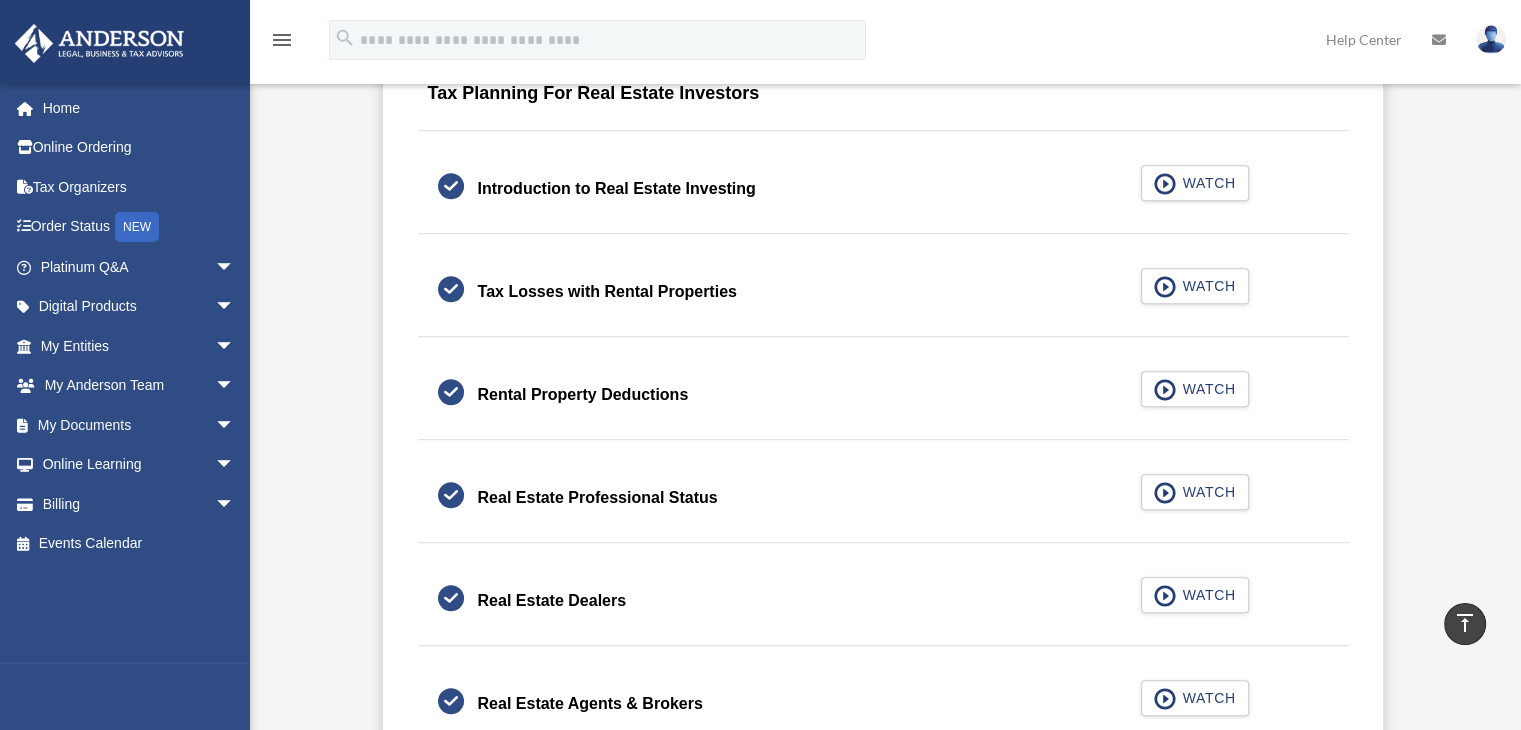 scroll, scrollTop: 1400, scrollLeft: 0, axis: vertical 